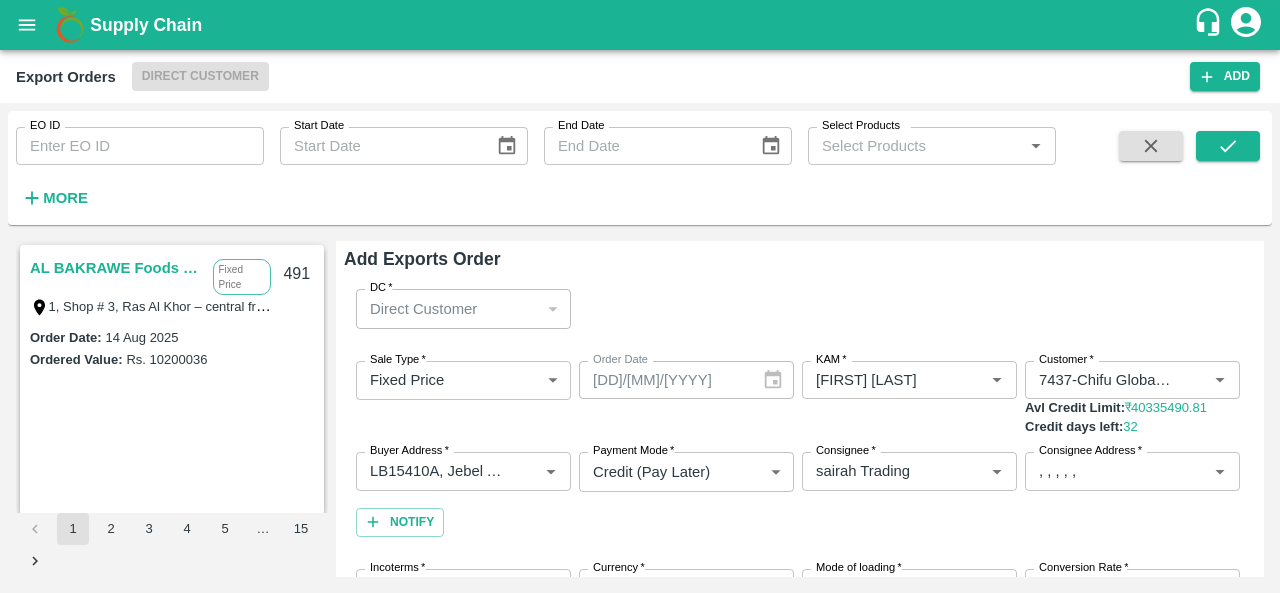 scroll, scrollTop: 0, scrollLeft: 0, axis: both 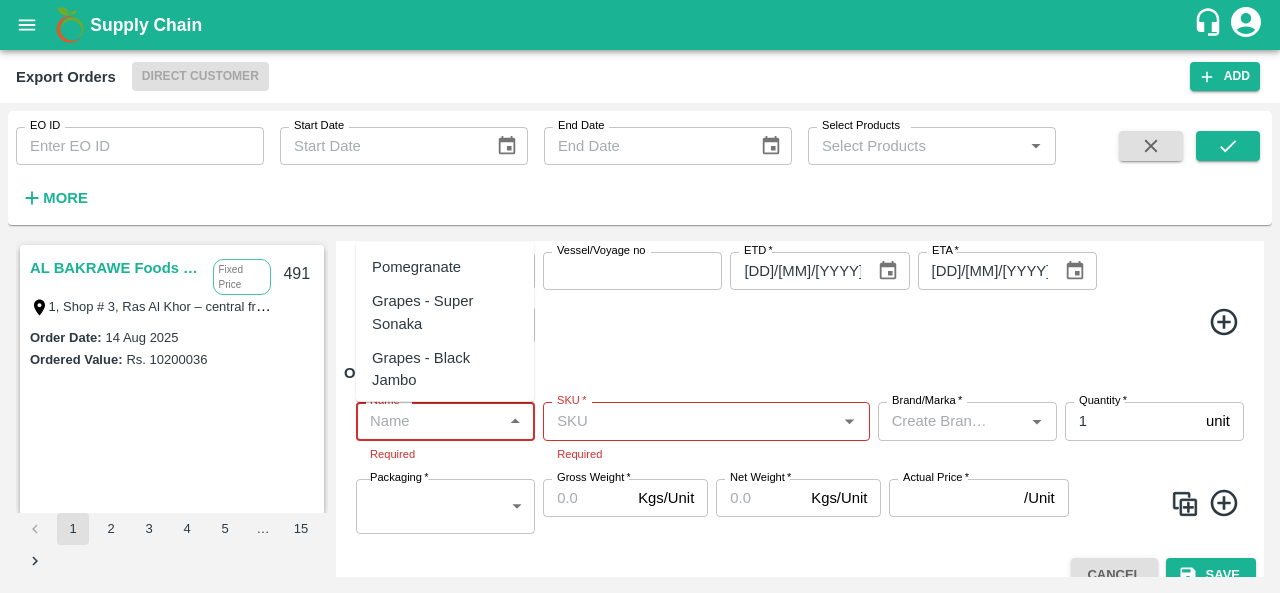 click on "Name   *" at bounding box center (429, 421) 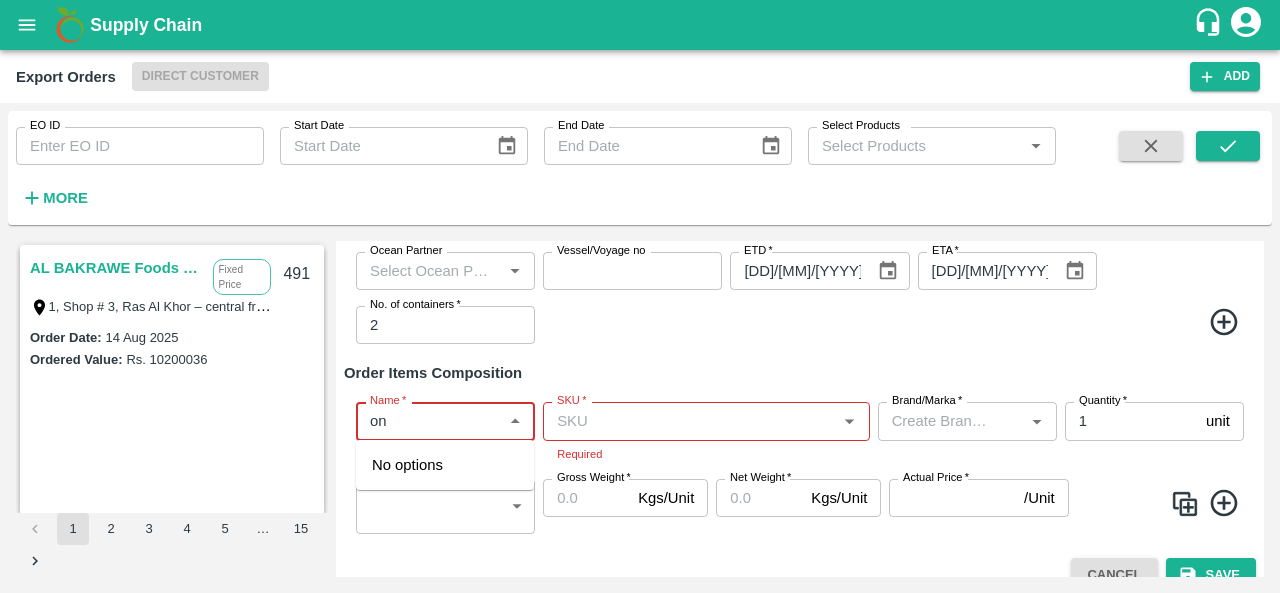 type on "o" 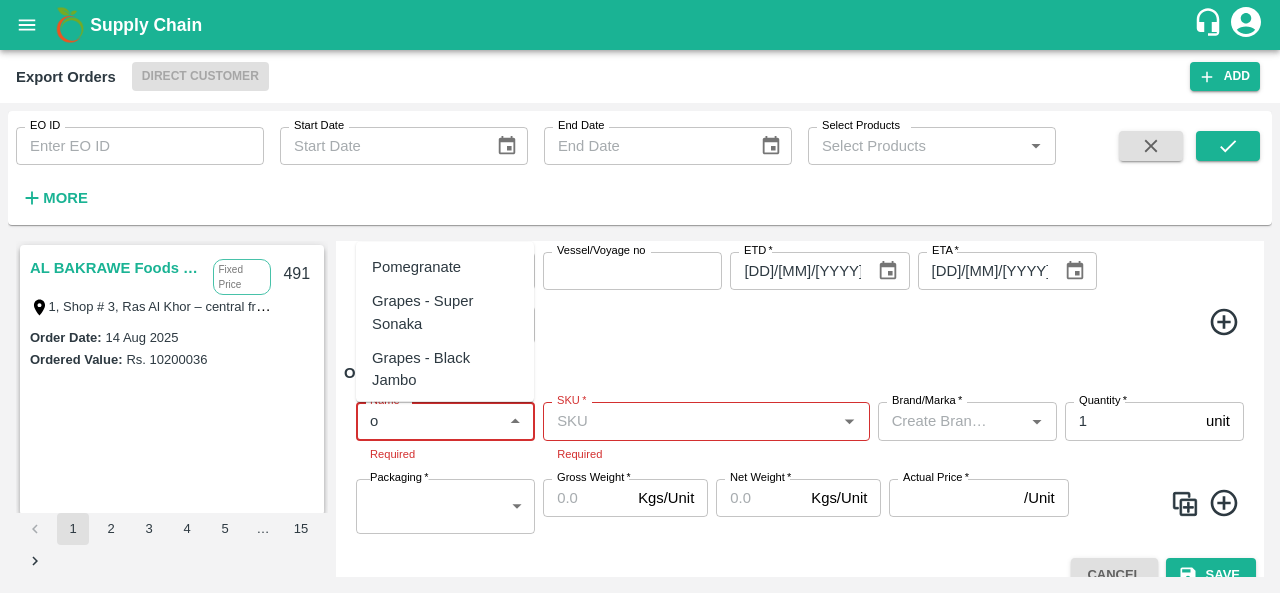 type 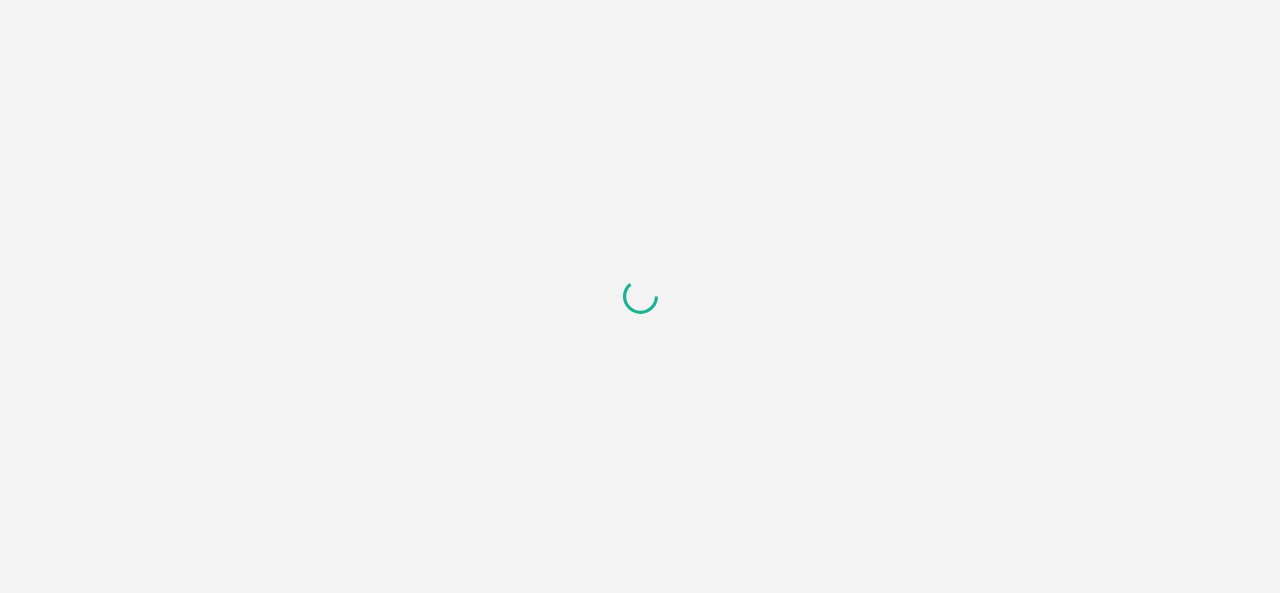 scroll, scrollTop: 0, scrollLeft: 0, axis: both 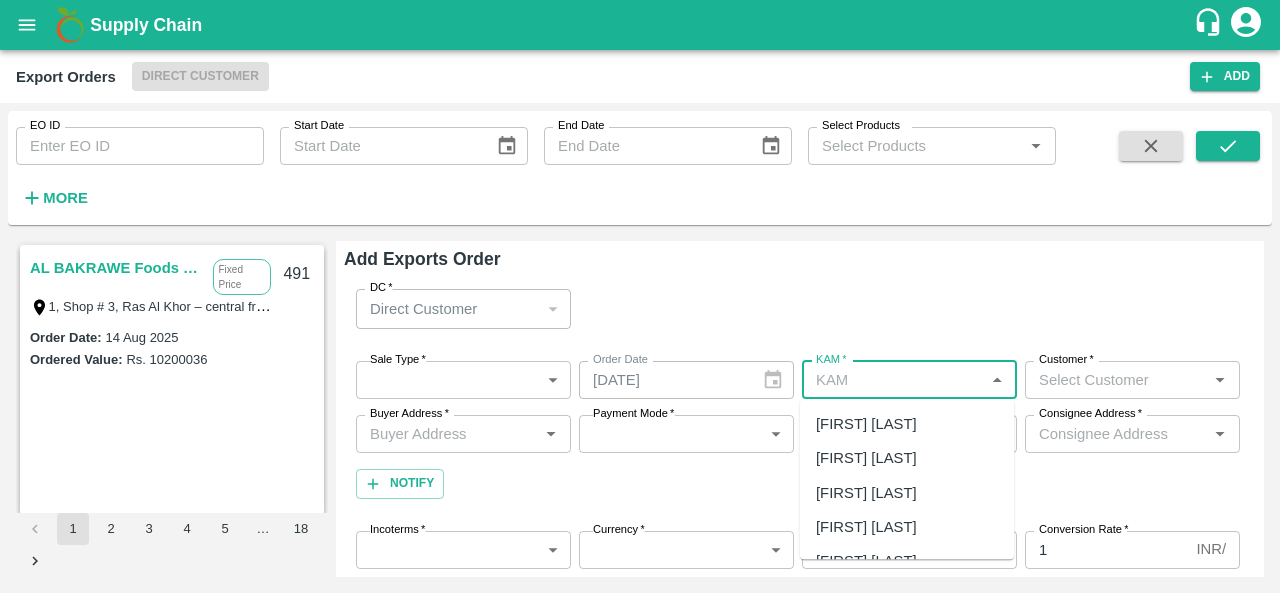 click on "KAM   *" at bounding box center [893, 380] 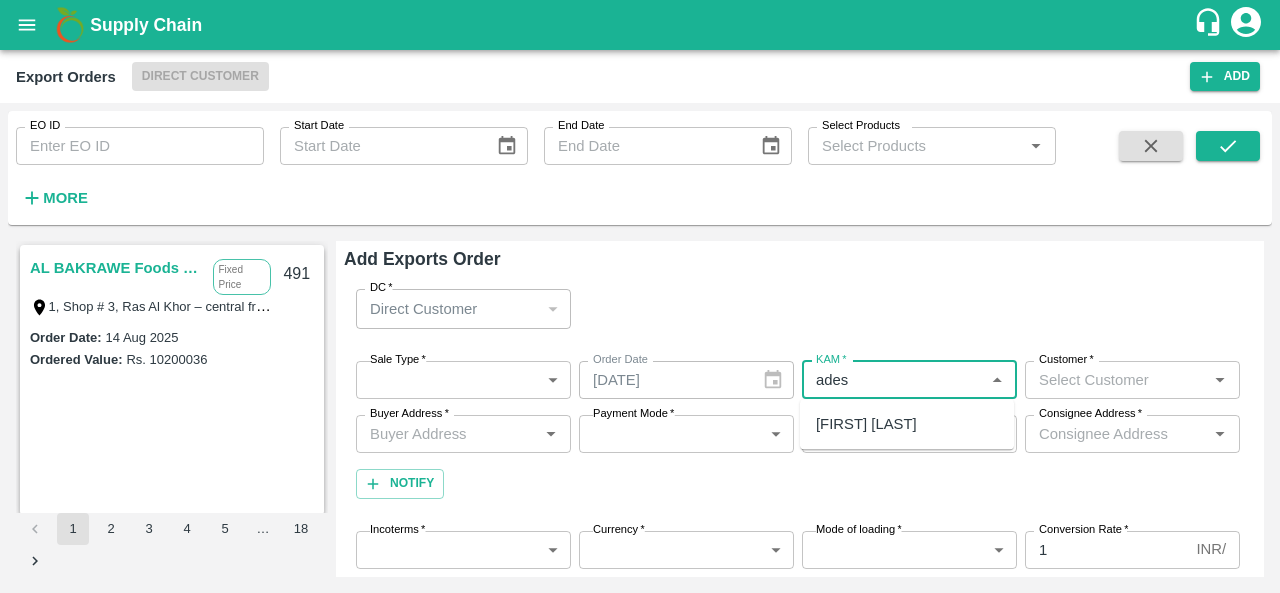 click on "[FIRST] [LAST]" at bounding box center [866, 424] 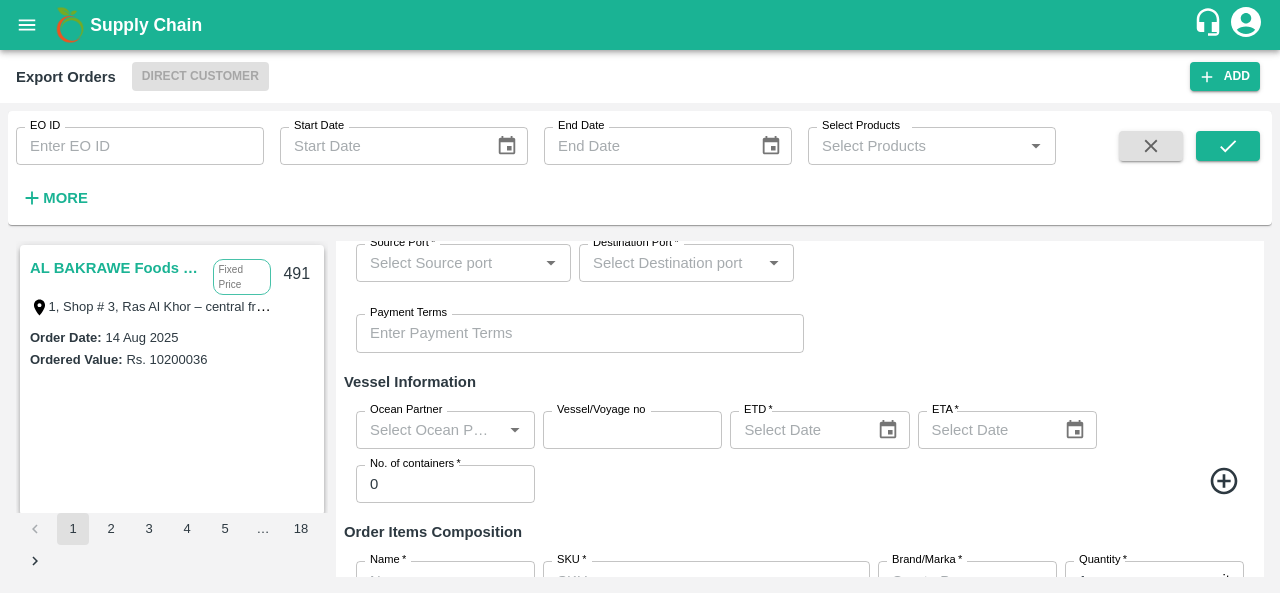 scroll, scrollTop: 519, scrollLeft: 0, axis: vertical 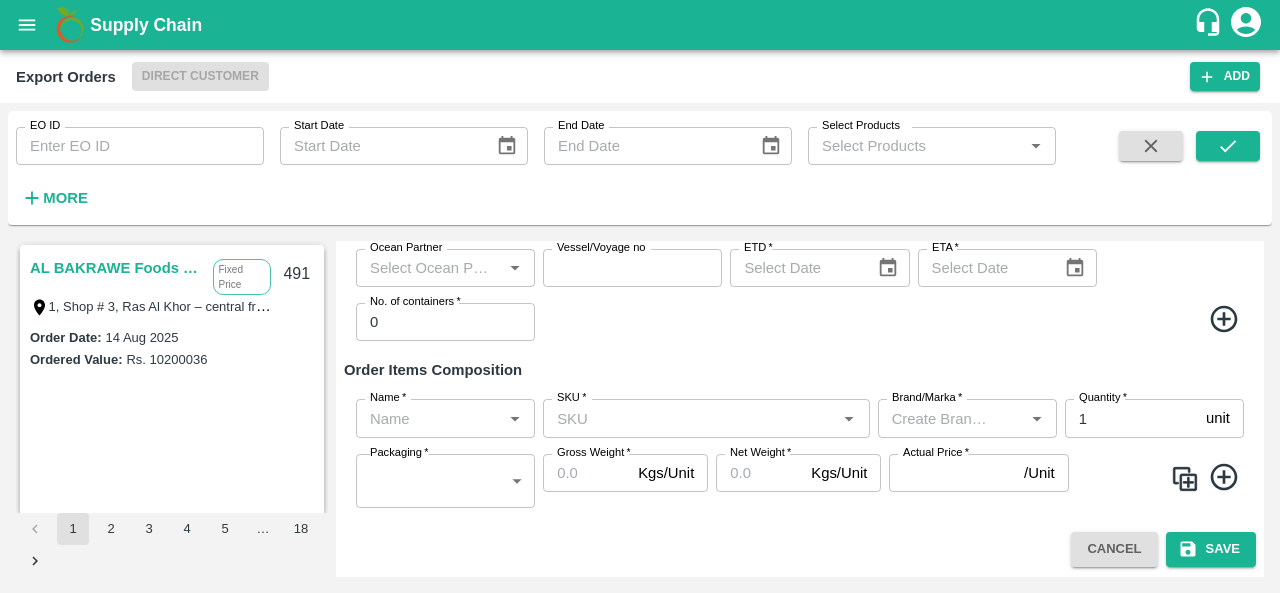 type on "[FIRST] [LAST]" 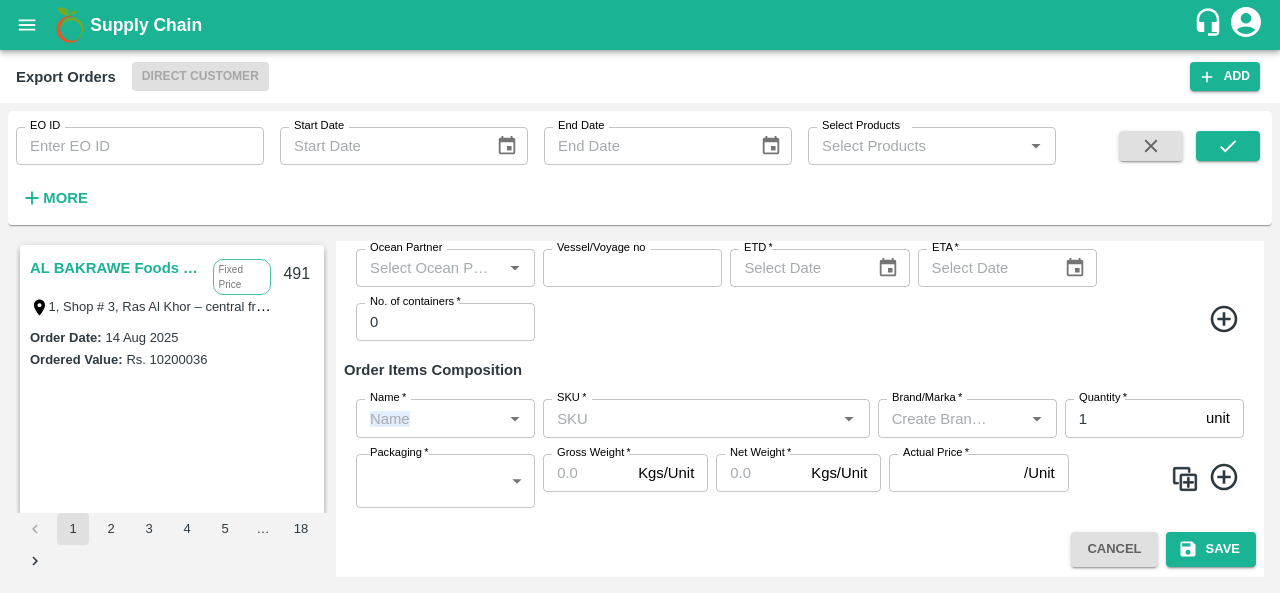 drag, startPoint x: 410, startPoint y: 439, endPoint x: 425, endPoint y: 421, distance: 23.43075 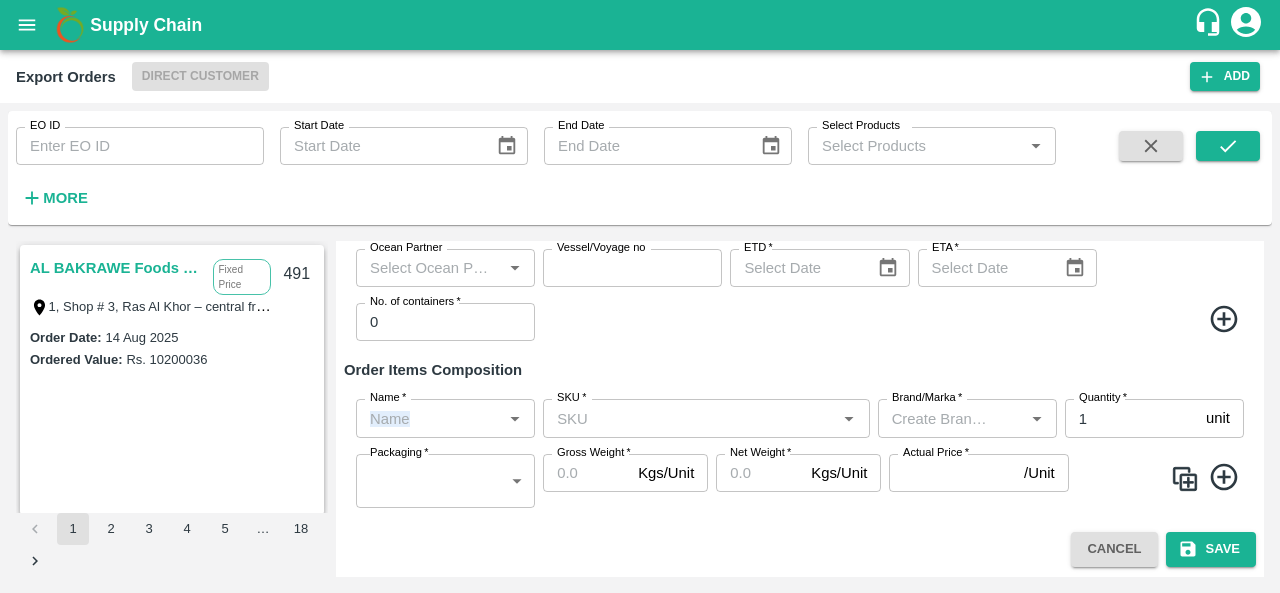 click on "Name   * Name   * SKU   * SKU   * Brand/Marka   * Brand/Marka   * Quantity   * 1 unit Quantity Packaging   * ​ Packaging Gross Weight   * Kgs/Unit Gross Weight Net Weight   * Kgs/Unit Net Weight Actual Price   * /Unit Actual Price" at bounding box center (800, 453) 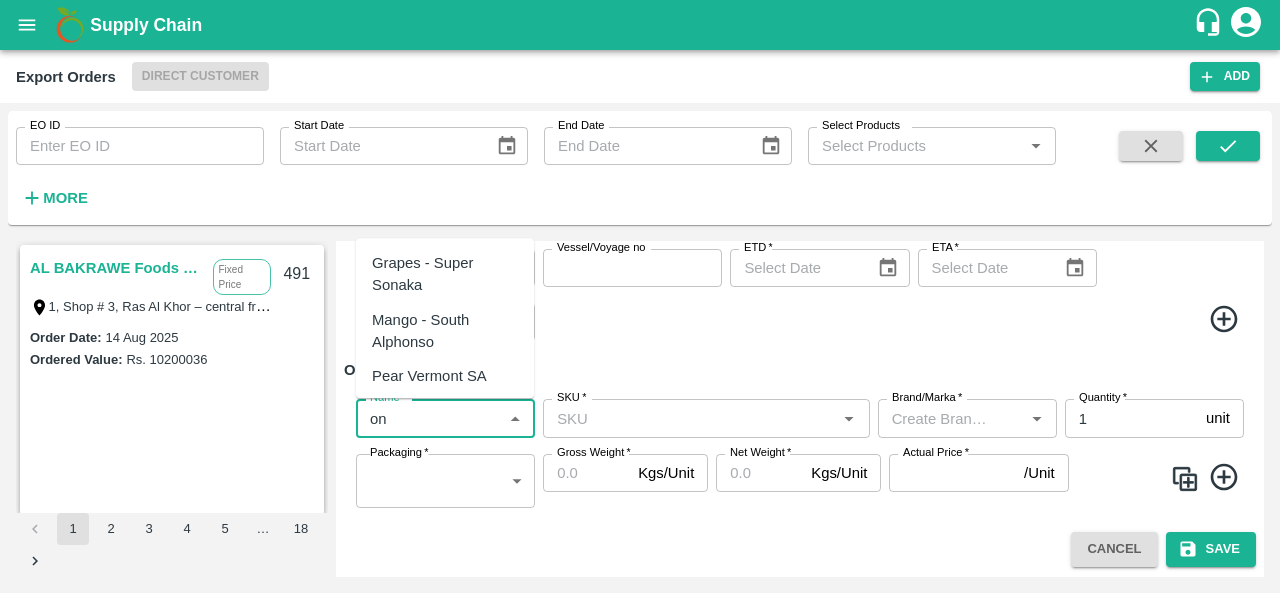 type on "oni" 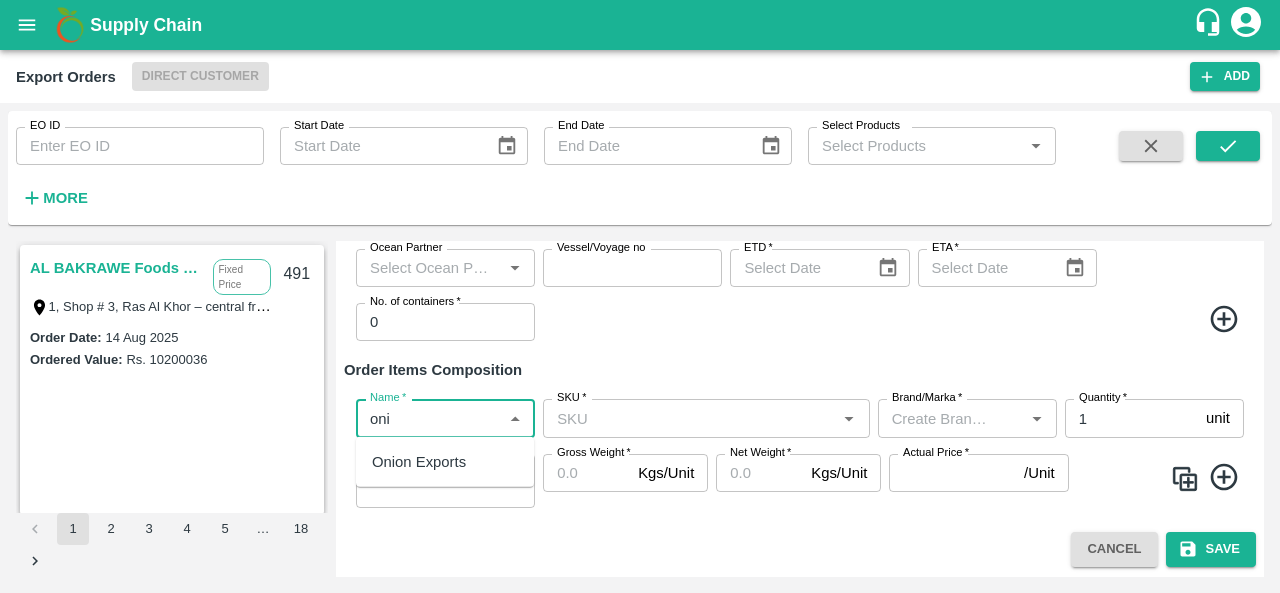 click on "Onion Exports" at bounding box center [419, 462] 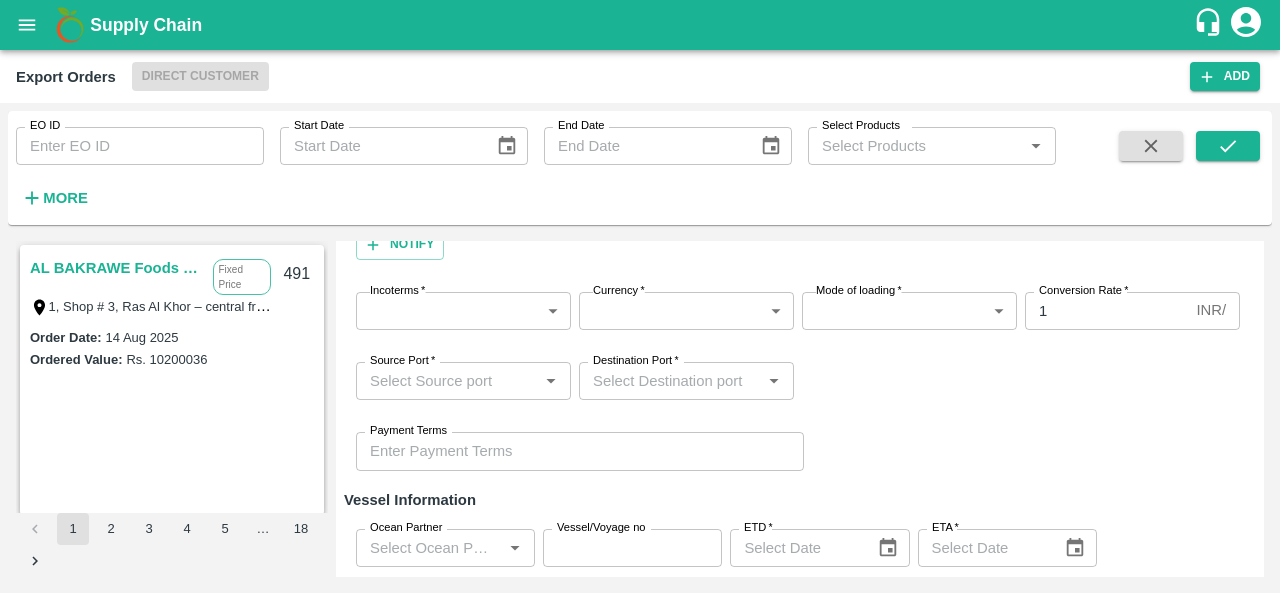 scroll, scrollTop: 0, scrollLeft: 0, axis: both 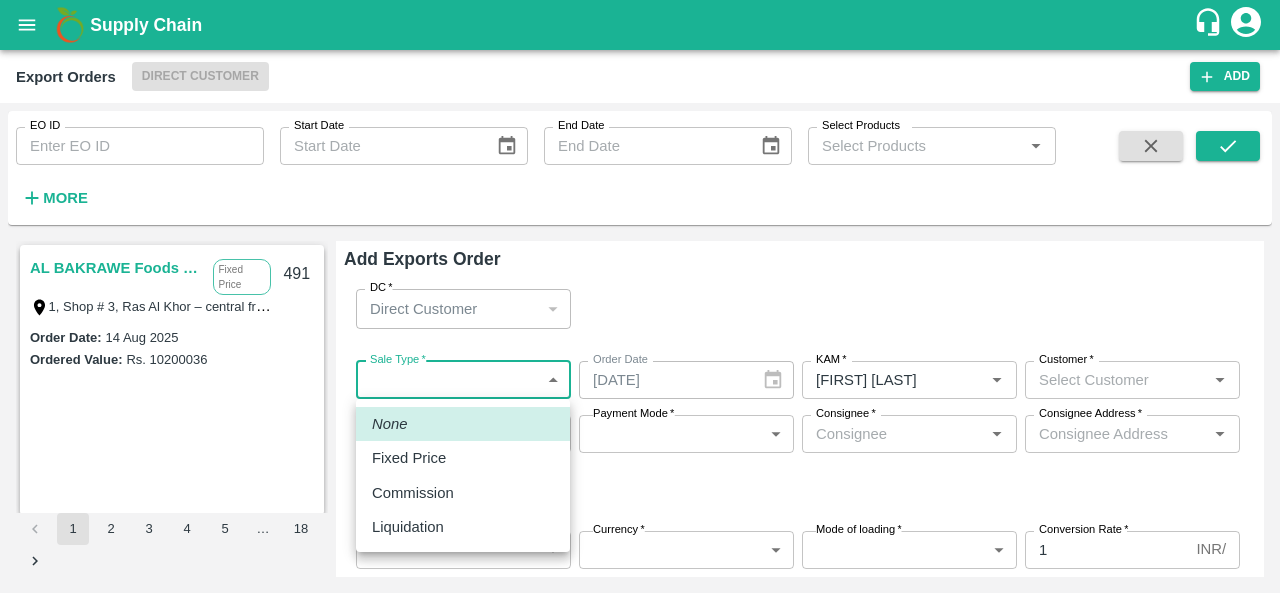 click on "ALBAKRAWE Foods FZE Fixed Price 1, Shop # 3, Ras Al Khor – central fruits and vegetables market, , , , , [COUNTRY] 491 Order Date : [DATE] Ordered Value: Rs. 10200036 ABUSEEDO TRADING L.L.C Fixed Price Shop No.43, ,Wholesale Building No. 2 Central Fruit and Vegetable Market, PO BOX 4494 [CITY]- [COUNTRY]. 490 Order Date : [DATE] Ordered Value: Rs. 20984779.2 ABUSEEDO TRADING L.L.C Fixed Price Shop No.43, ,Wholesale Building No. 2 Central Fruit and Vegetable Market, PO BOX 4494 [CITY]- [COUNTRY]. 489 Order Date : [DATE] Ordered Value: Rs. 24482458 ALBAKRAWE Foods FZE Fixed Price 1, Shop # 3, Ras Al Khor – central fruits and vegetables market, , , , , [COUNTRY] 488 Order Date : [DATE] Ordered Value: Rs. 5111722 Chifu Global FZE Commission LB15410A, Jebel Ali Free Zone, Jafza, [CITY], [CITY], 400021, [COUNTRY] 487 : Rs." at bounding box center [640, 296] 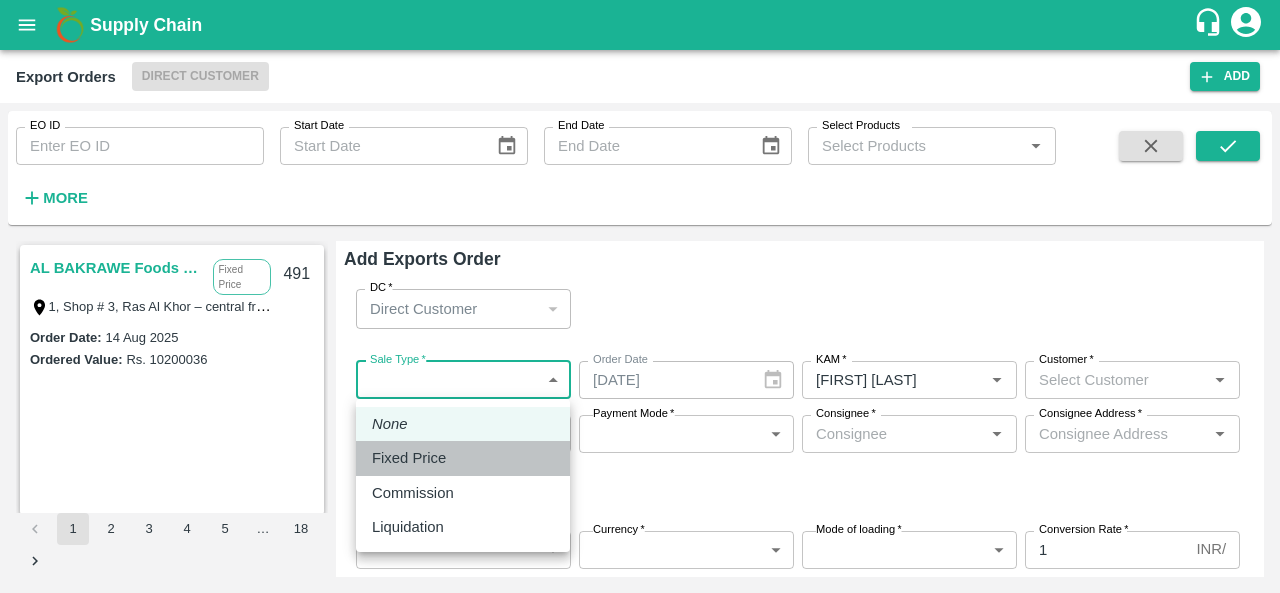 click on "Fixed Price" at bounding box center [409, 458] 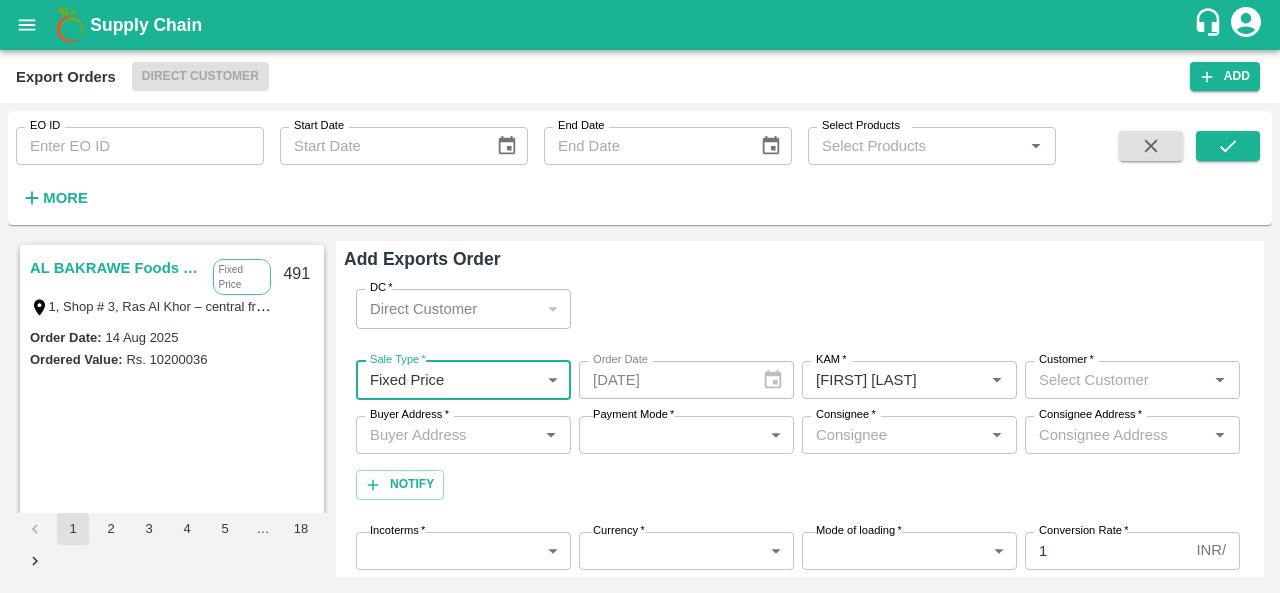 click on "Customer   *" at bounding box center [1116, 380] 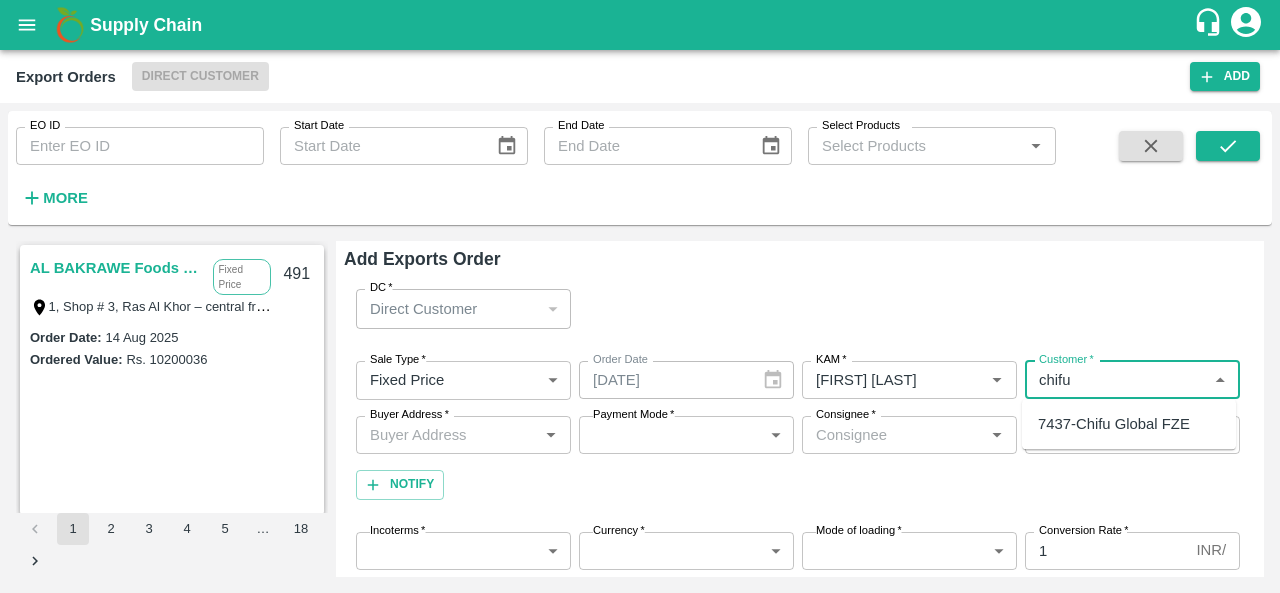 click on "7437-Chifu Global FZE" at bounding box center [1114, 424] 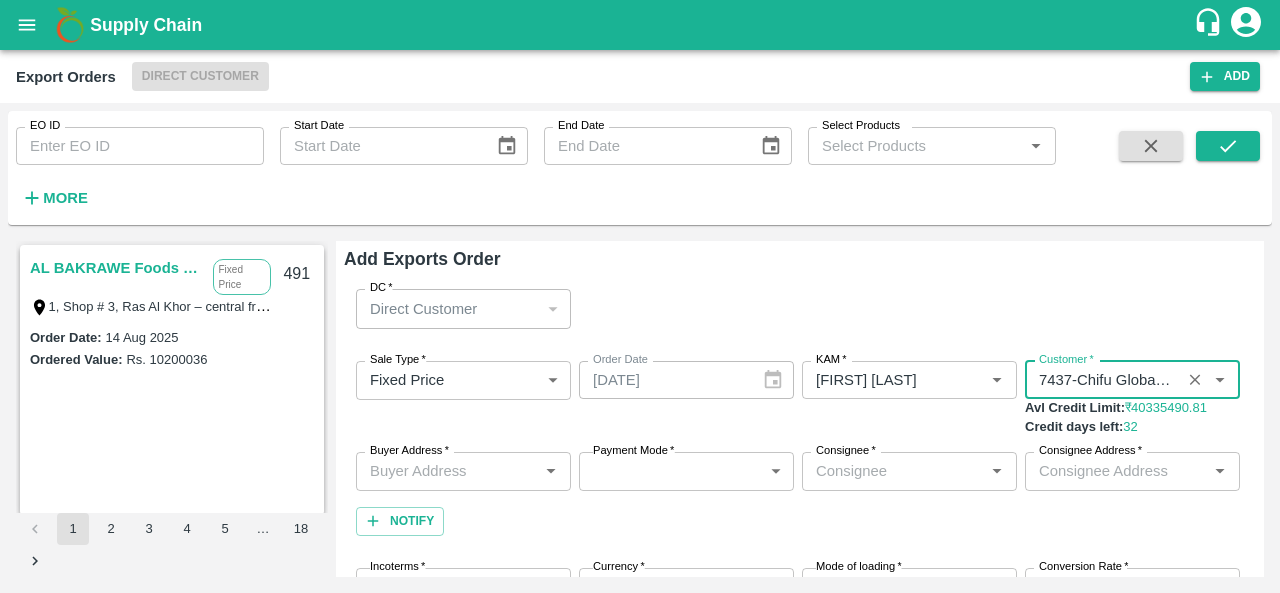type on "7437-Chifu Global FZE" 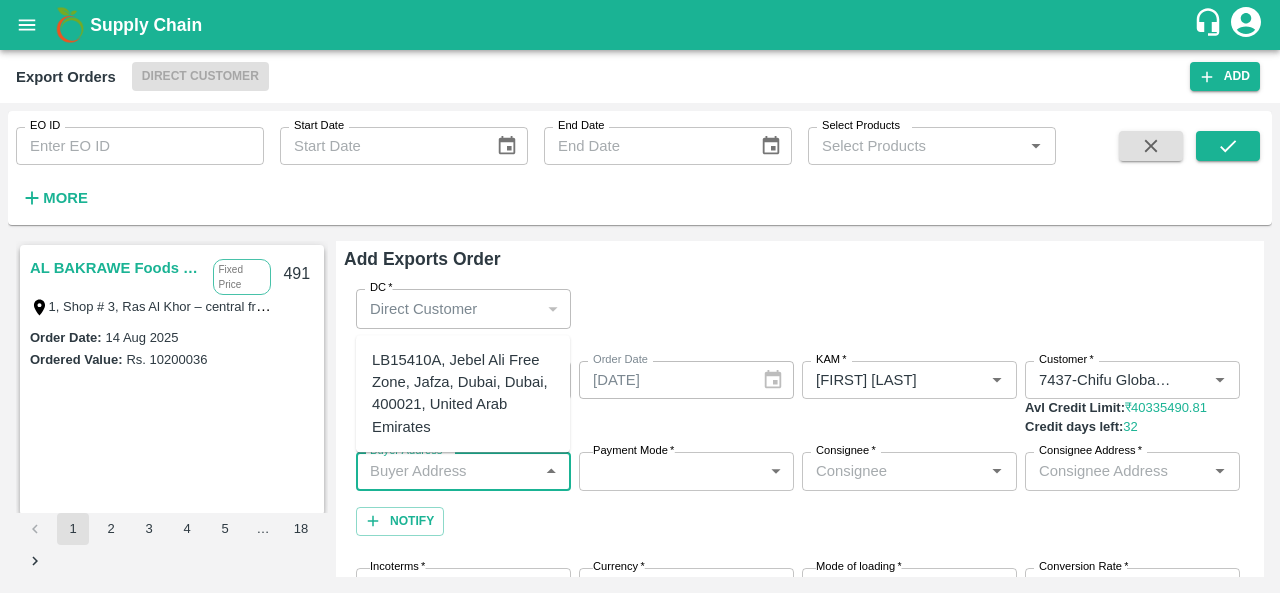 click on "Buyer Address   *" at bounding box center [447, 471] 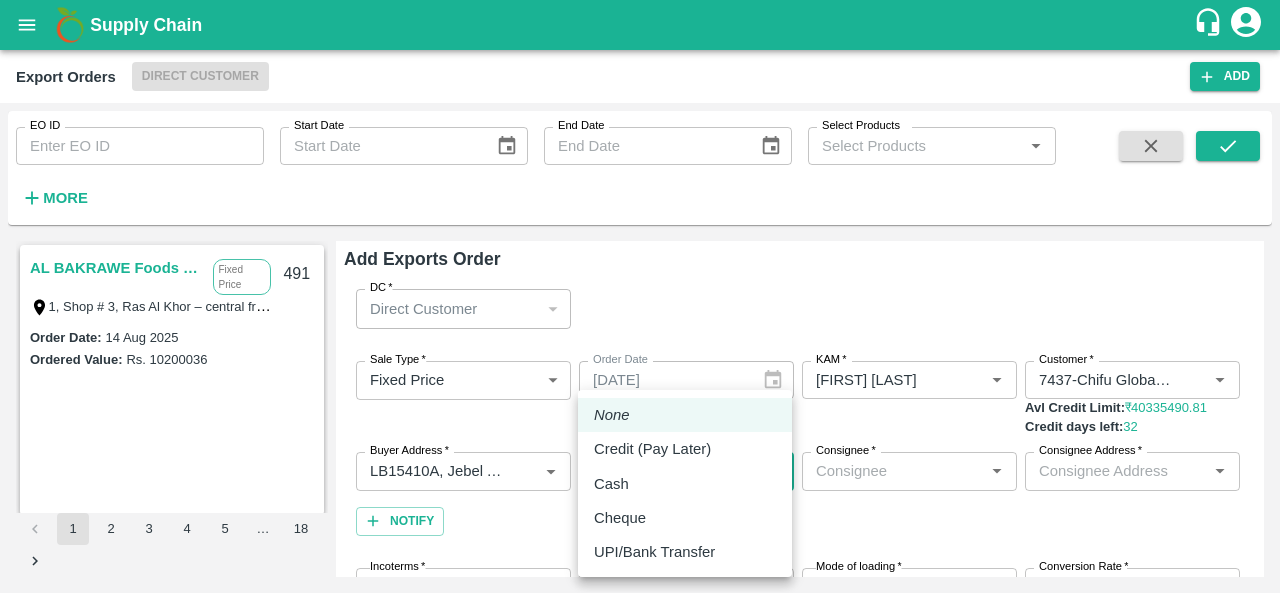 click on "ALBAKRAWE Foods FZE Fixed Price 1, Shop # 3, Ras Al Khor – central fruits and vegetables market, , , , , [COUNTRY] 491 Order Date : [DATE] Ordered Value: Rs. 10200036 ABUSEEDO TRADING L.L.C Fixed Price Shop No.43, ,Wholesale Building No. 2 Central Fruit and Vegetable Market, PO BOX 4494 [CITY]- [COUNTRY]. 490 Order Date : [DATE] Ordered Value: Rs. 20984779.2 ABUSEEDO TRADING L.L.C Fixed Price Shop No.43, ,Wholesale Building No. 2 Central Fruit and Vegetable Market, PO BOX 4494 [CITY]- [COUNTRY]. 489 Order Date : [DATE] Ordered Value: Rs. 24482458 ALBAKRAWE Foods FZE Fixed Price 1, Shop # 3, Ras Al Khor – central fruits and vegetables market, , , , , [COUNTRY] 488 Order Date : [DATE] Ordered Value: Rs. 5111722 Chifu Global FZE Commission LB15410A, Jebel Ali Free Zone, Jafza, [CITY], [CITY], 400021, [COUNTRY] 487 : Rs." at bounding box center (640, 296) 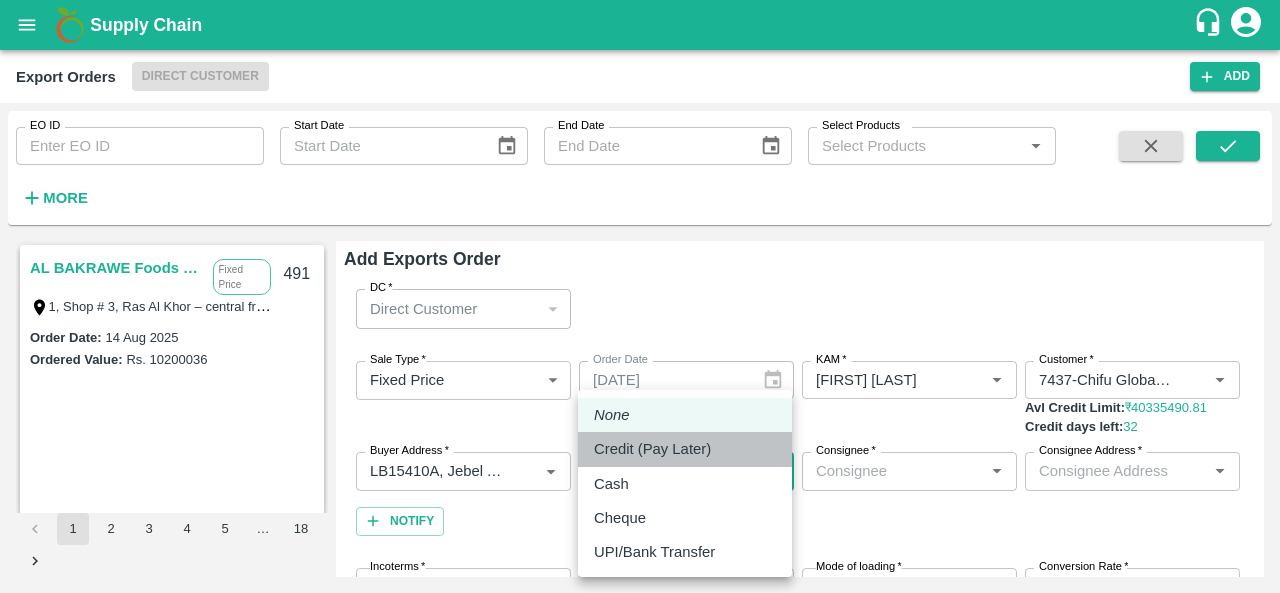 click on "Credit (Pay Later)" at bounding box center (652, 449) 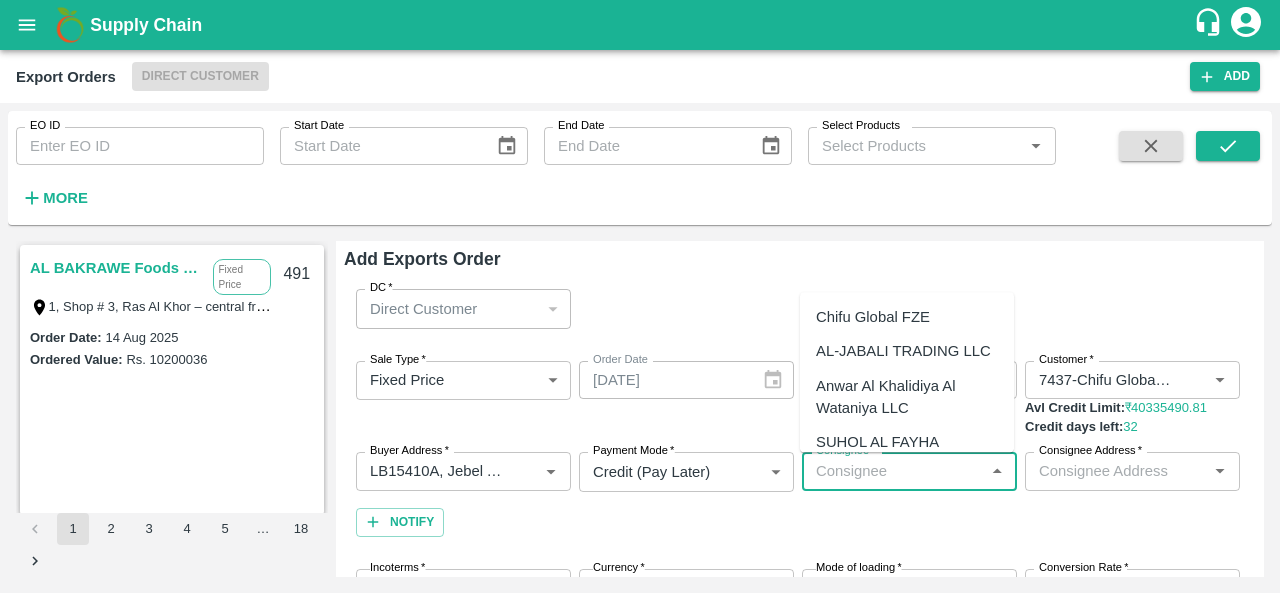 click on "Consignee   *" at bounding box center [893, 471] 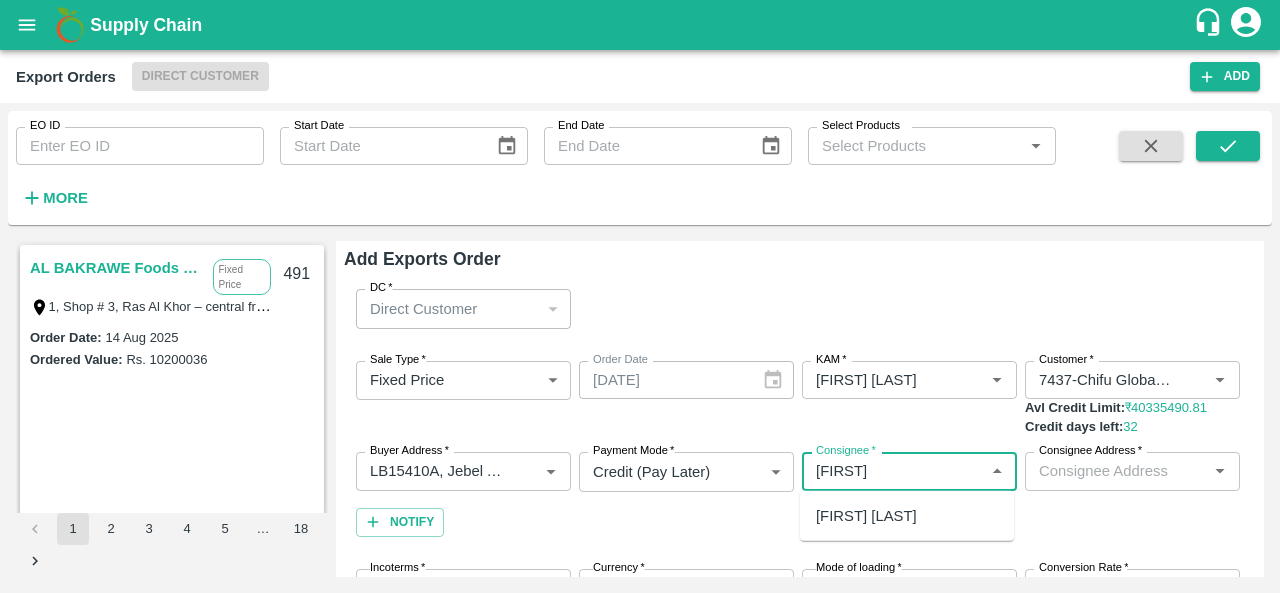 click on "[FIRST] [LAST]" at bounding box center (866, 516) 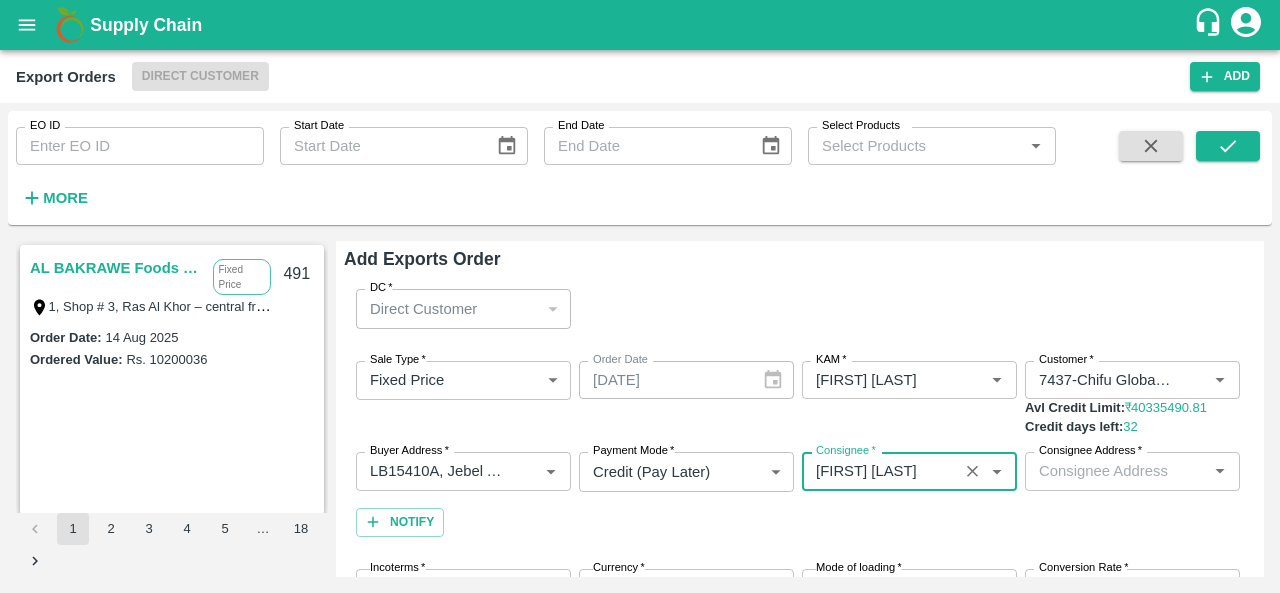 type on "[FIRST] [LAST]" 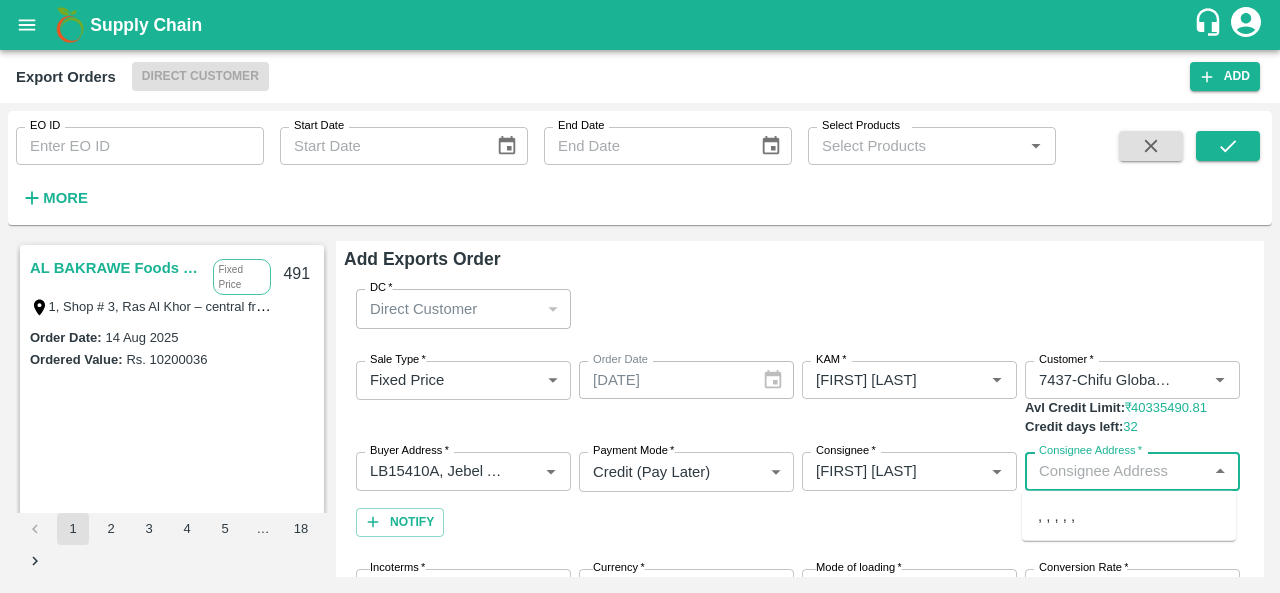 click on "Consignee Address   *" at bounding box center (1116, 471) 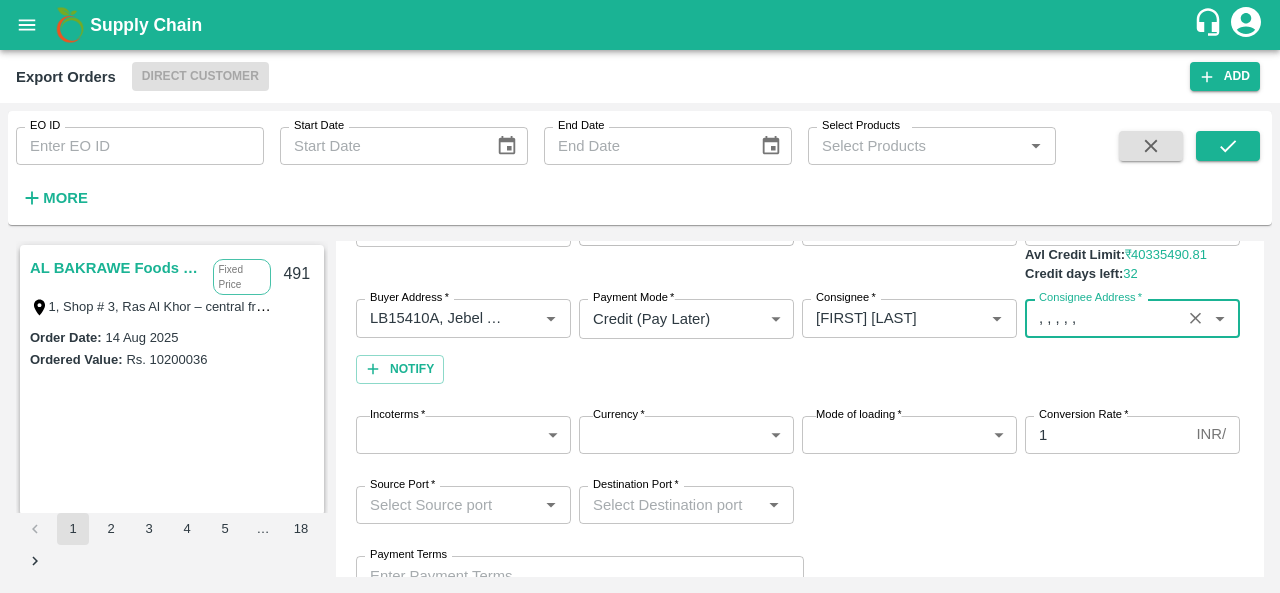 scroll, scrollTop: 154, scrollLeft: 0, axis: vertical 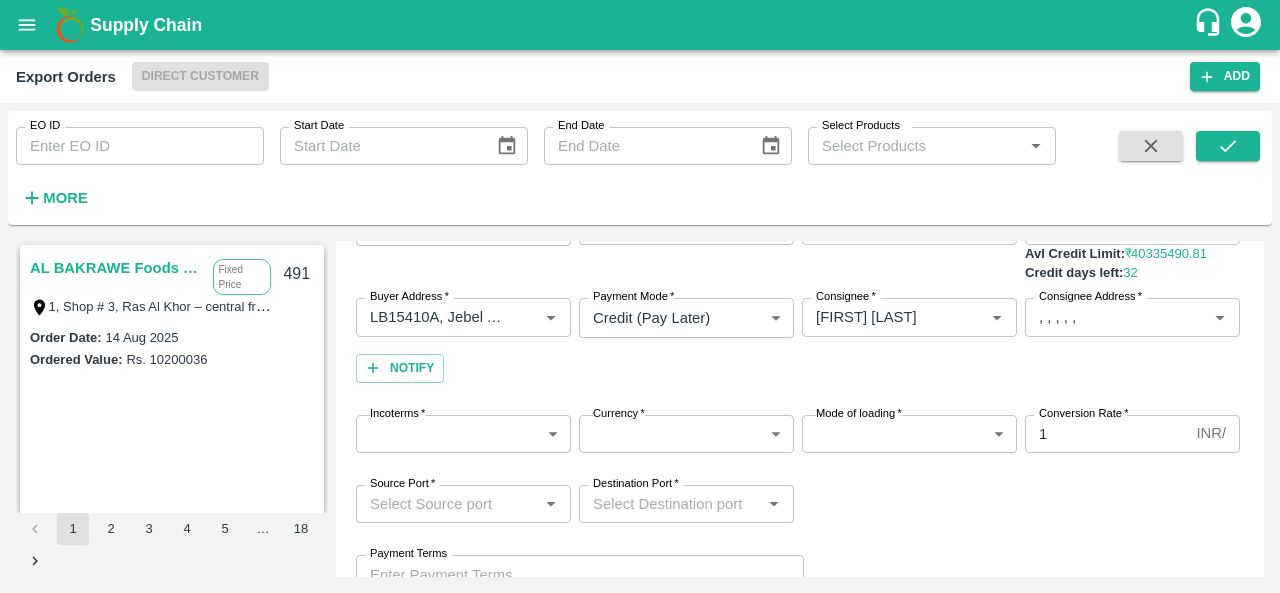 click on "Incoterms   *" at bounding box center (397, 414) 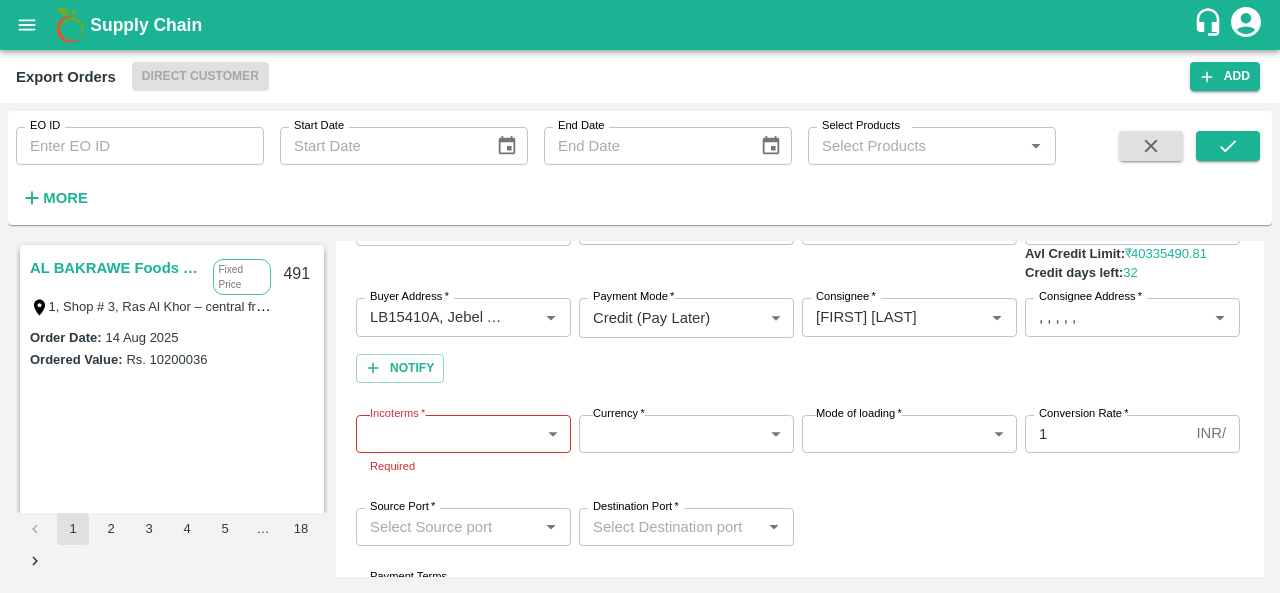 click on "Incoterms   * ​ Incoterms Required Currency   * ​ Currency Mode of loading   * ​ Mode of loading Conversion Rate   * 1 INR/ Conversion Rate" at bounding box center [800, 445] 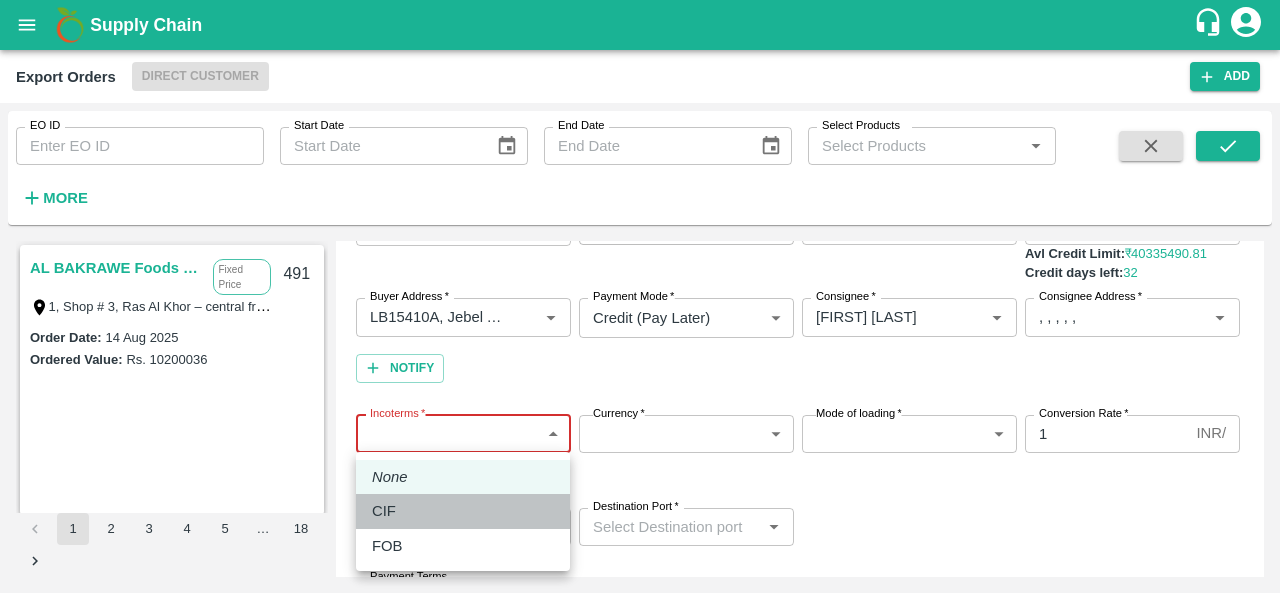 click on "CIF" at bounding box center [463, 511] 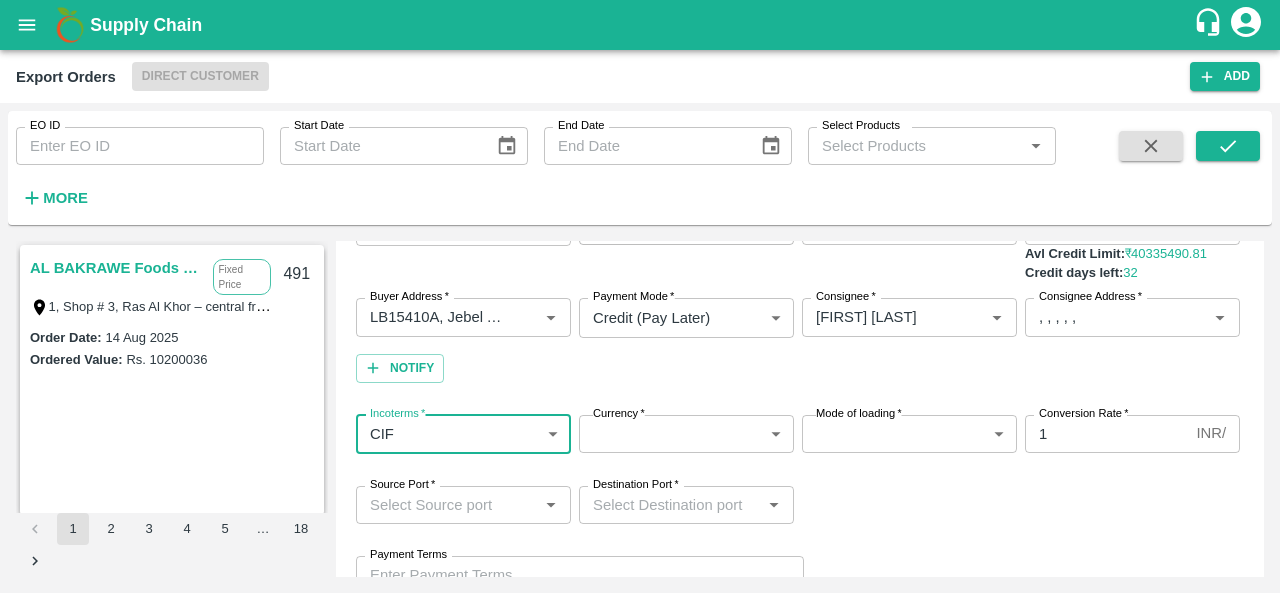click on "ALBAKRAWE Foods FZE Fixed Price 1, Shop # 3, Ras Al Khor – central fruits and vegetables market, , , , , [COUNTRY] 491 Order Date : [DATE] Ordered Value: Rs. 10200036 ABUSEEDO TRADING L.L.C Fixed Price Shop No.43, ,Wholesale Building No. 2 Central Fruit and Vegetable Market, PO BOX 4494 [CITY]- [COUNTRY]. 490 Order Date : [DATE] Ordered Value: Rs. 20984779.2 ABUSEEDO TRADING L.L.C Fixed Price Shop No.43, ,Wholesale Building No. 2 Central Fruit and Vegetable Market, PO BOX 4494 [CITY]- [COUNTRY]. 489 Order Date : [DATE] Ordered Value: Rs. 24482458 ALBAKRAWE Foods FZE Fixed Price 1, Shop # 3, Ras Al Khor – central fruits and vegetables market, , , , , [COUNTRY] 488 Order Date : [DATE] Ordered Value: Rs. 5111722 Chifu Global FZE Commission LB15410A, Jebel Ali Free Zone, Jafza, [CITY], [CITY], 400021, [COUNTRY] 487 : Rs." at bounding box center (640, 296) 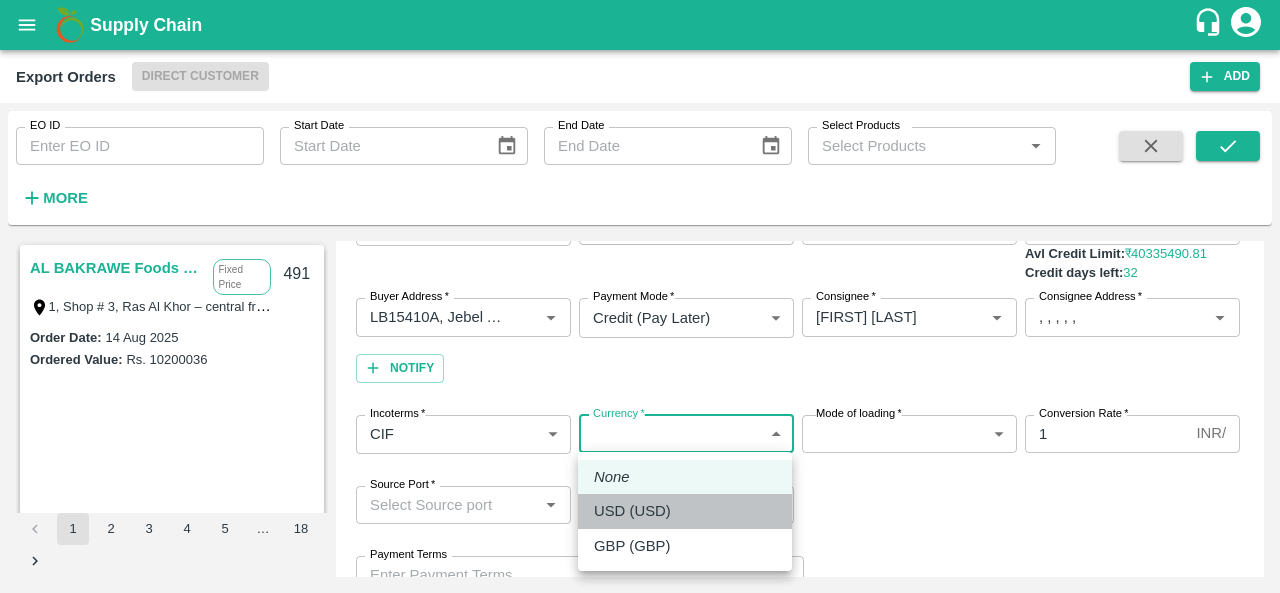 click on "USD (USD)" at bounding box center [632, 511] 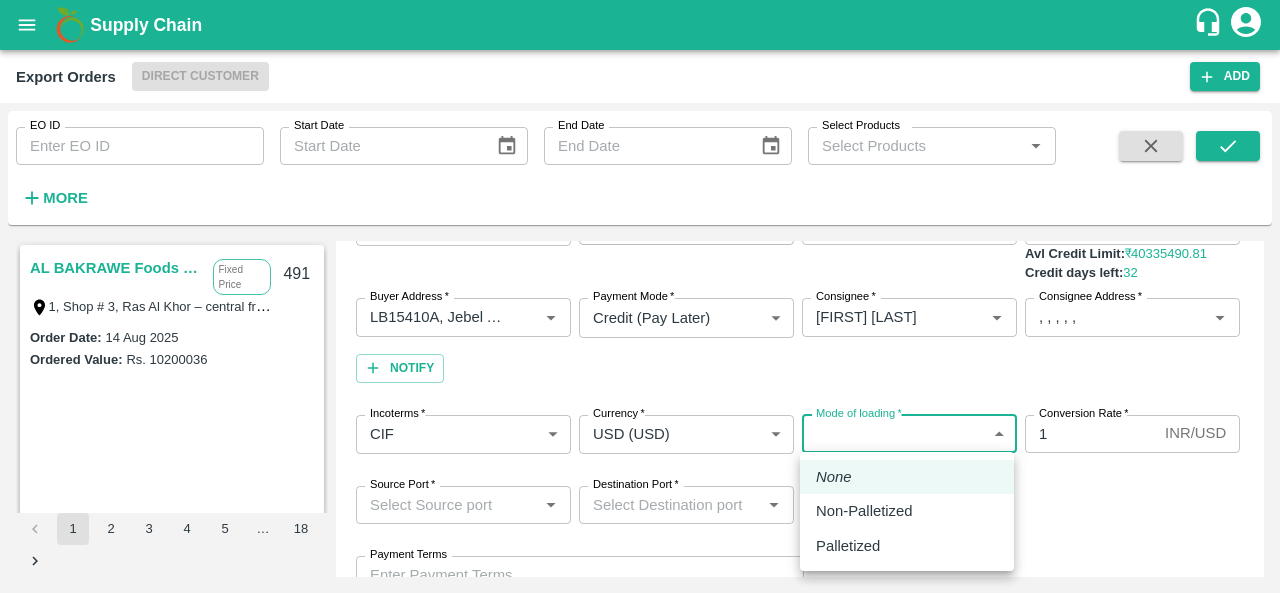 click on "ALBAKRAWE Foods FZE Fixed Price 1, Shop # 3, Ras Al Khor – central fruits and vegetables market, , , , , [COUNTRY] 491 Order Date : [DATE] Ordered Value: Rs. 10200036 ABUSEEDO TRADING L.L.C Fixed Price Shop No.43, ,Wholesale Building No. 2 Central Fruit and Vegetable Market, PO BOX 4494 [CITY]- [COUNTRY]. 490 Order Date : [DATE] Ordered Value: Rs. 20984779.2 ABUSEEDO TRADING L.L.C Fixed Price Shop No.43, ,Wholesale Building No. 2 Central Fruit and Vegetable Market, PO BOX 4494 [CITY]- [COUNTRY]. 489 Order Date : [DATE] Ordered Value: Rs. 24482458 ALBAKRAWE Foods FZE Fixed Price 1, Shop # 3, Ras Al Khor – central fruits and vegetables market, , , , , [COUNTRY] 488 Order Date : [DATE] Ordered Value: Rs. 5111722 Chifu Global FZE Commission LB15410A, Jebel Ali Free Zone, Jafza, [CITY], [CITY], 400021, [COUNTRY] 487 : Rs." at bounding box center (640, 296) 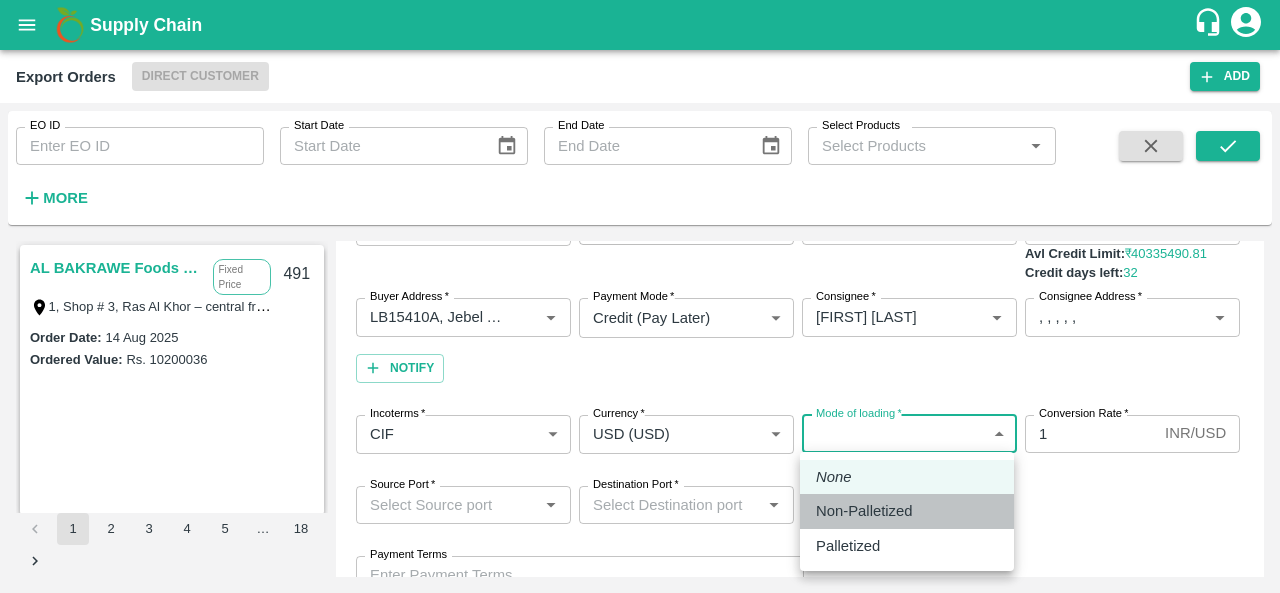 click on "Non-Palletized" at bounding box center (864, 511) 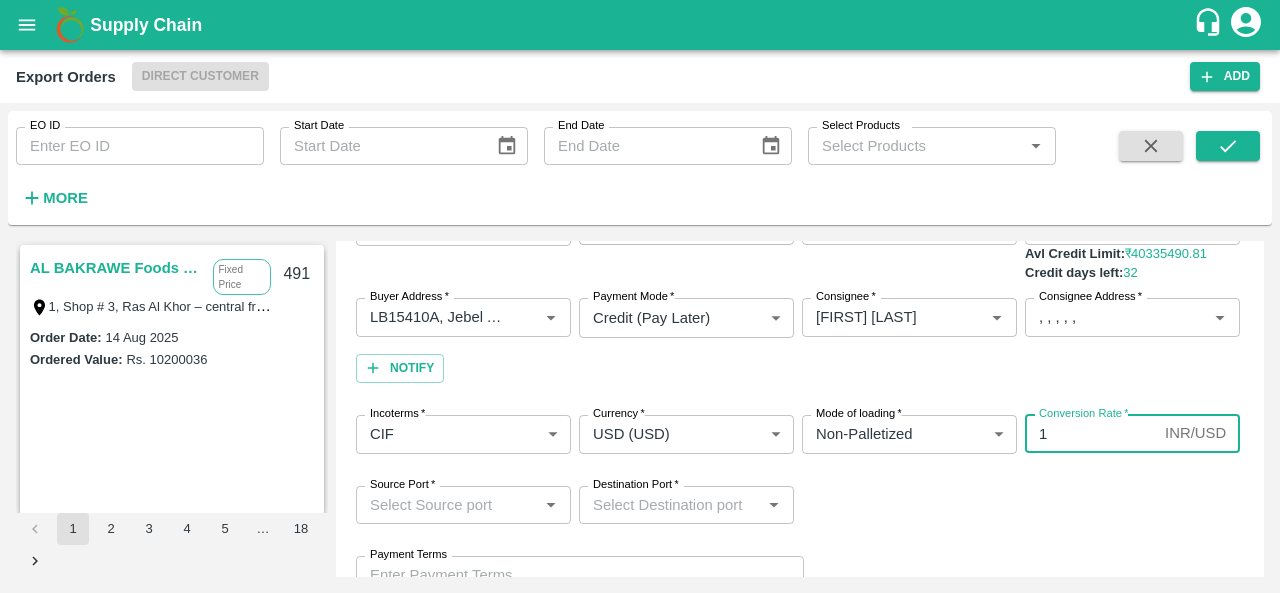 click on "1" at bounding box center [1091, 434] 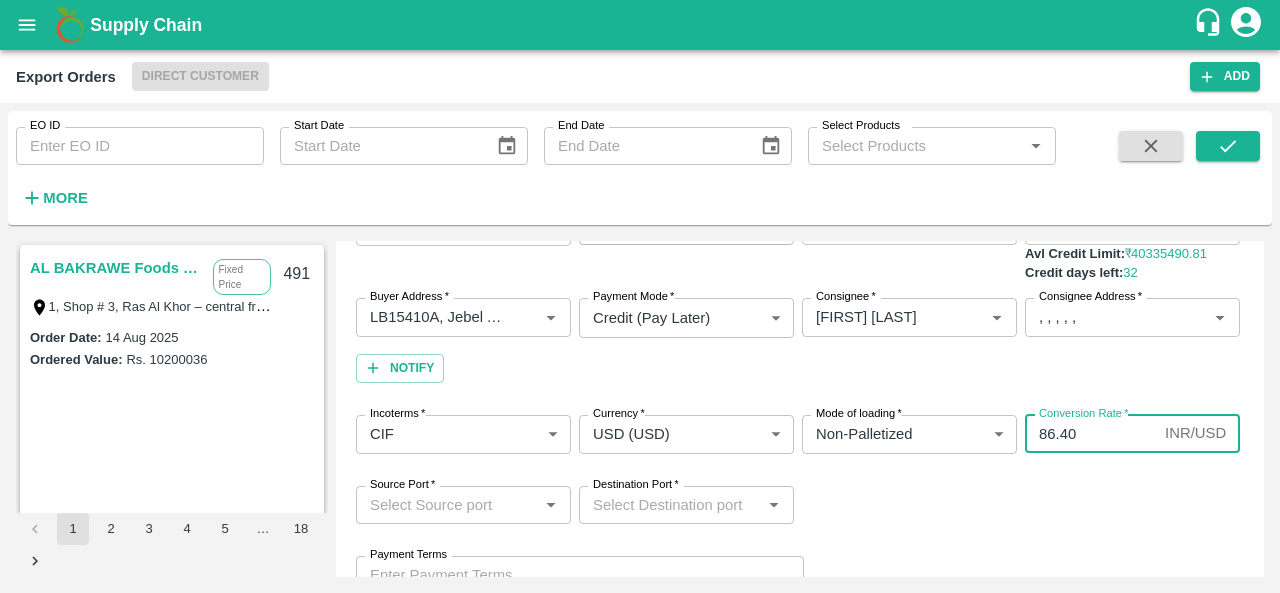 scroll, scrollTop: 284, scrollLeft: 0, axis: vertical 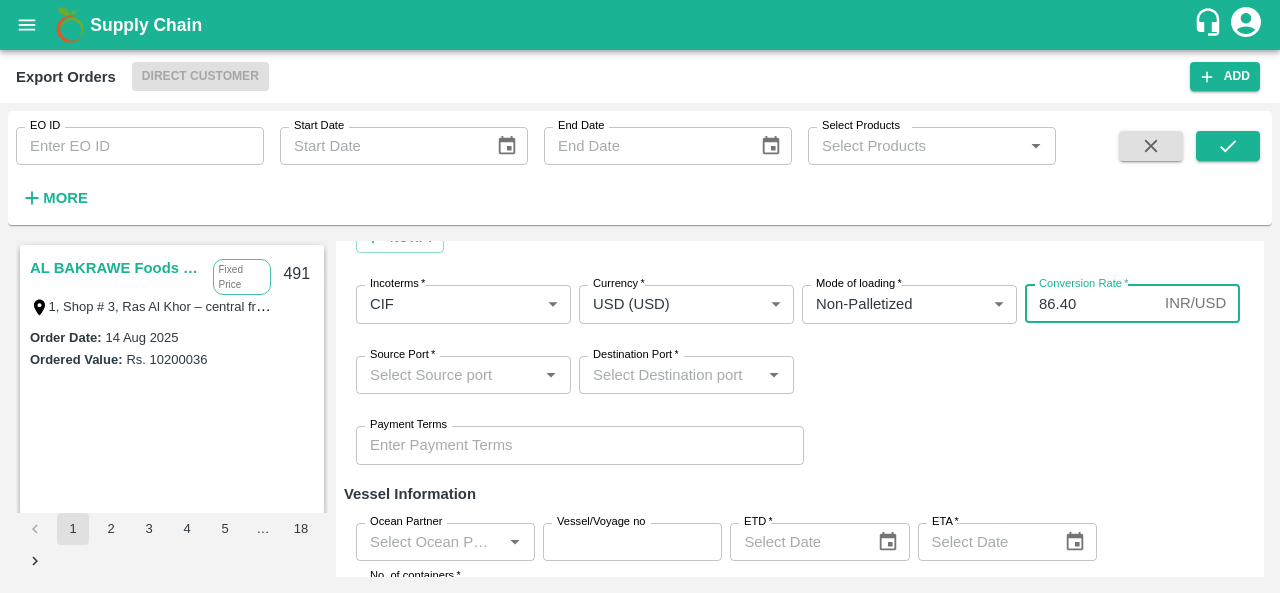 type on "86.40" 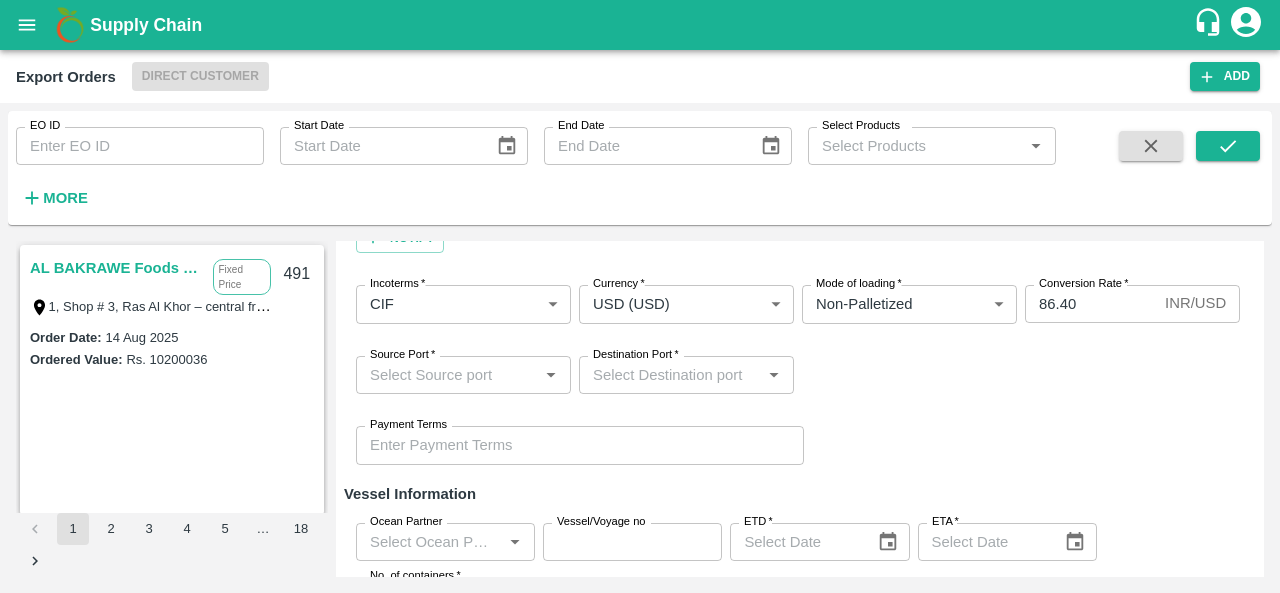 click on "Vessel Information" at bounding box center (800, 494) 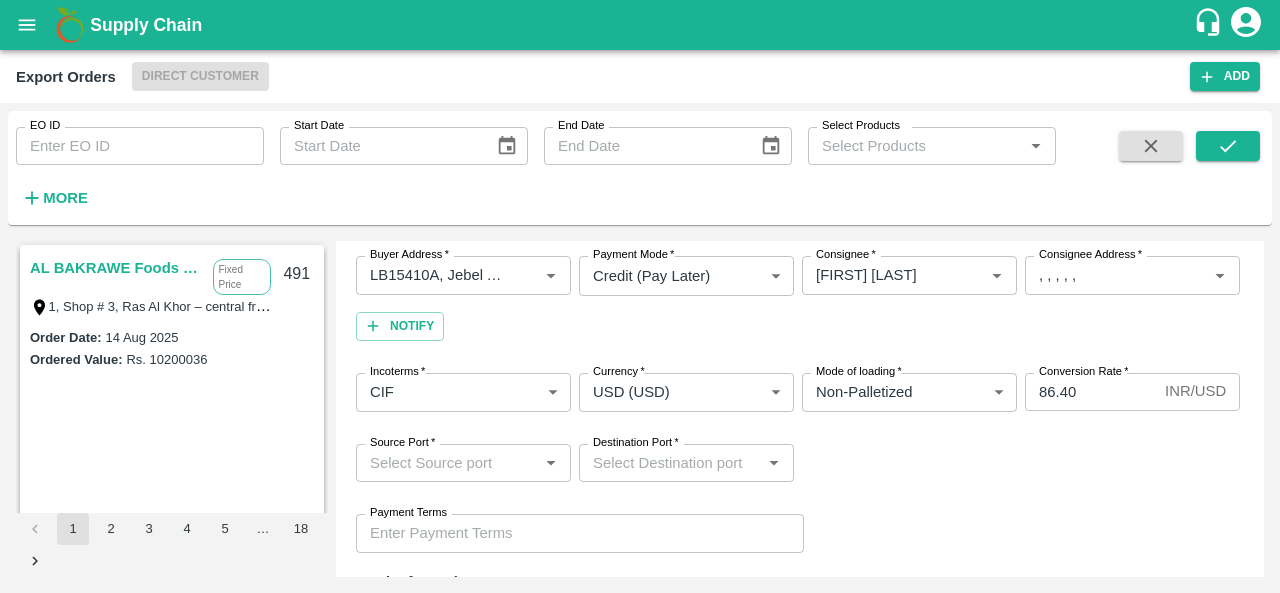 scroll, scrollTop: 201, scrollLeft: 0, axis: vertical 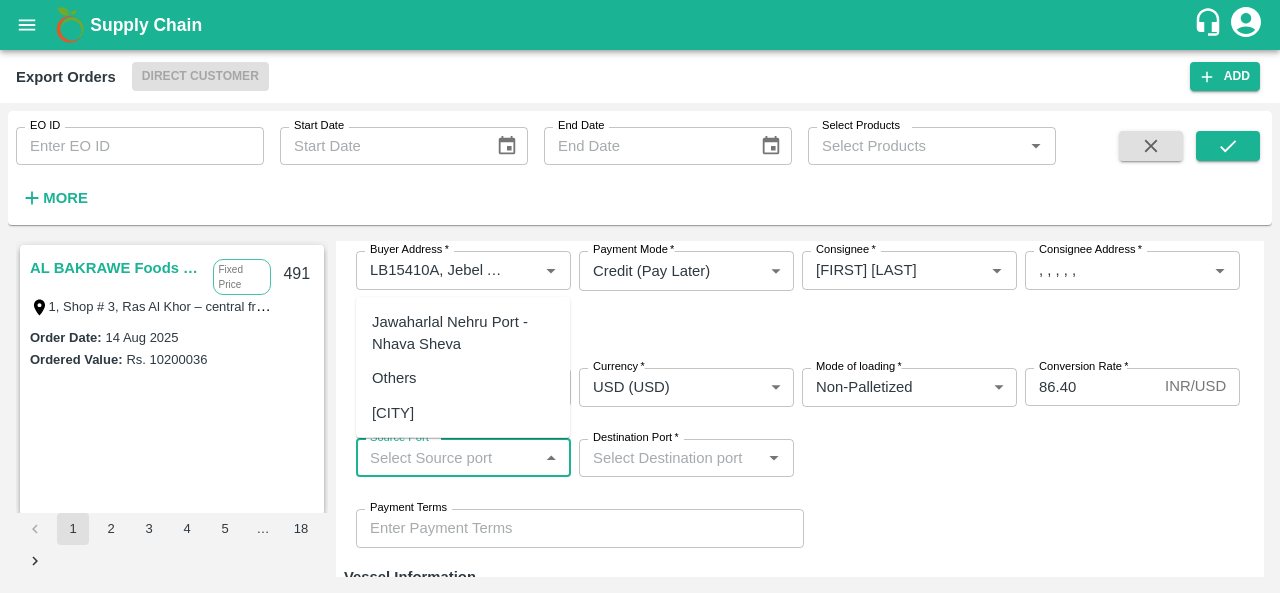 click on "Source Port   *" at bounding box center (447, 458) 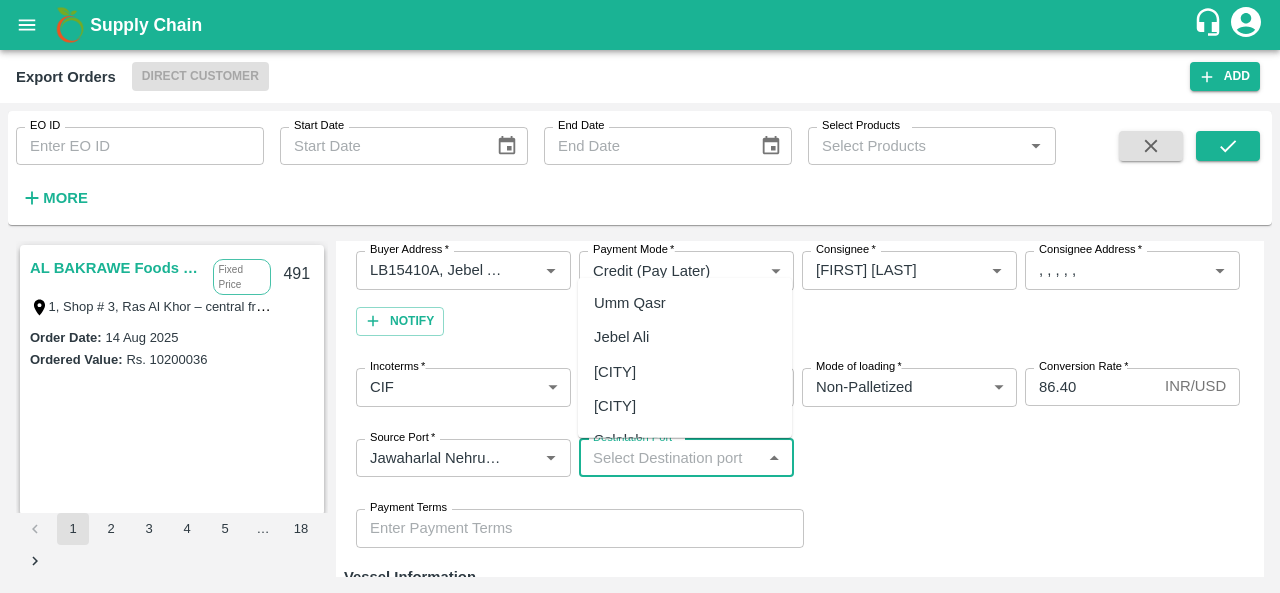 click on "Destination Port   *" at bounding box center (670, 458) 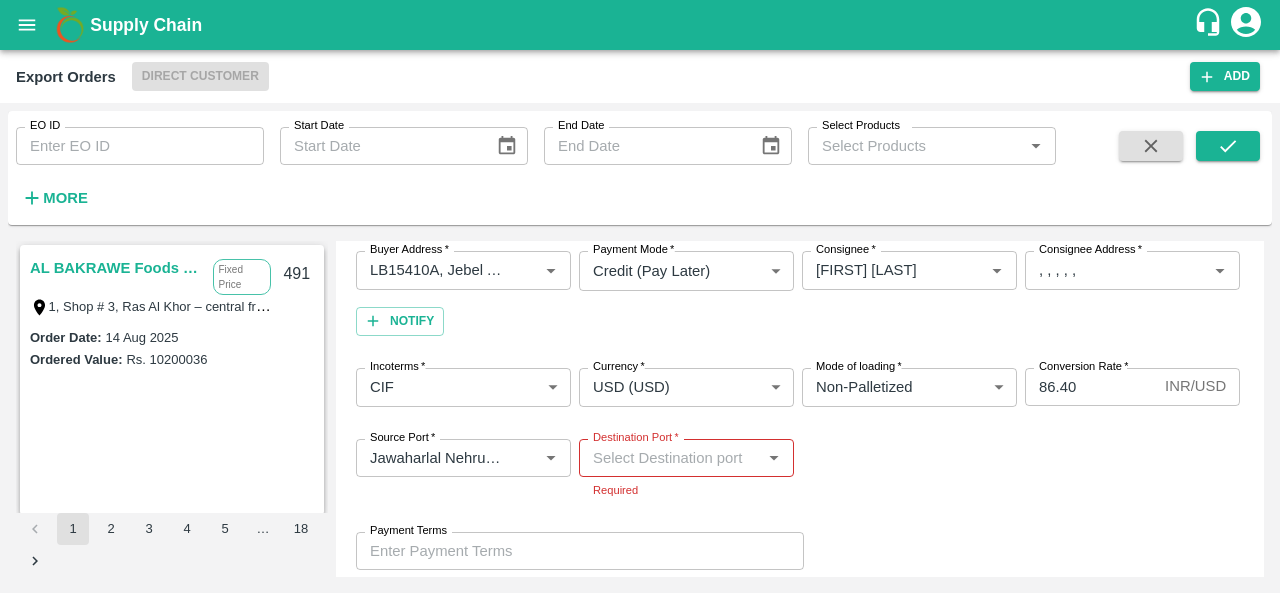 click on "Source Port   * Source Port   * Destination Port   * Destination Port   * Required" at bounding box center (800, 469) 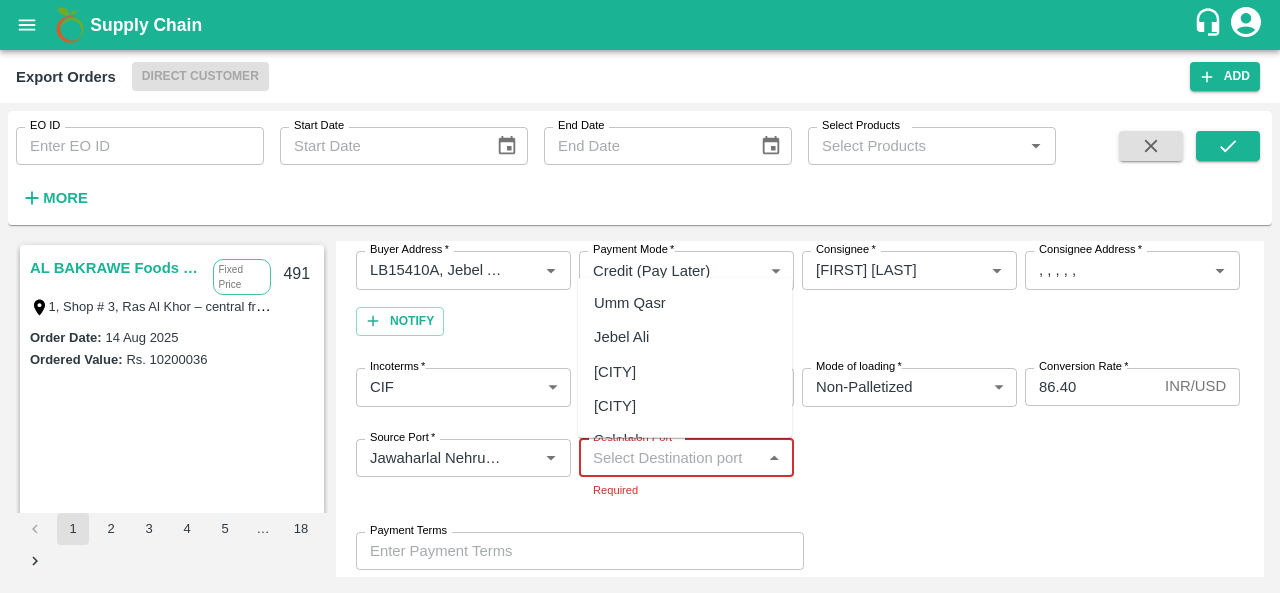 click on "Destination Port   *" at bounding box center [670, 458] 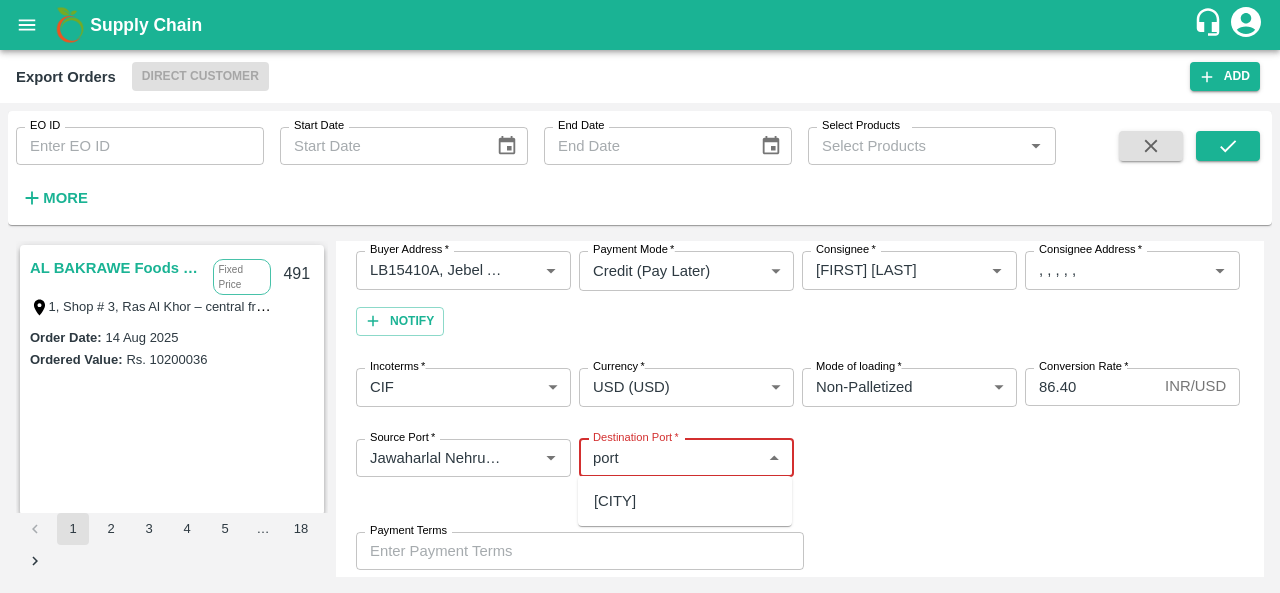 click on "[CITY]" at bounding box center (615, 501) 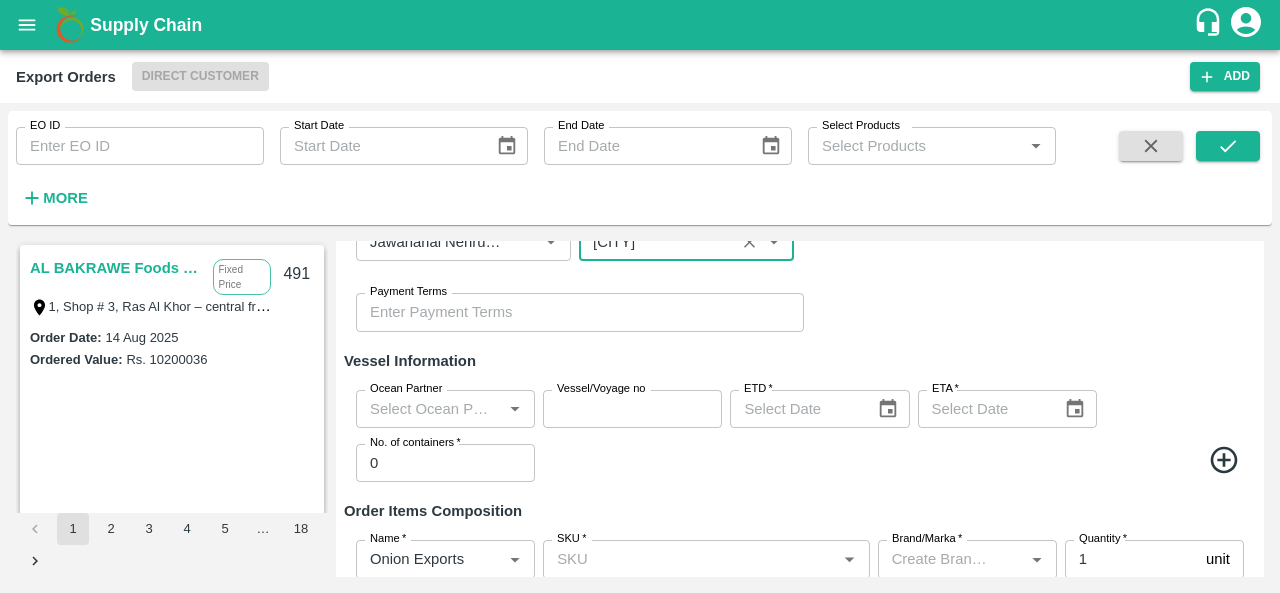 scroll, scrollTop: 423, scrollLeft: 0, axis: vertical 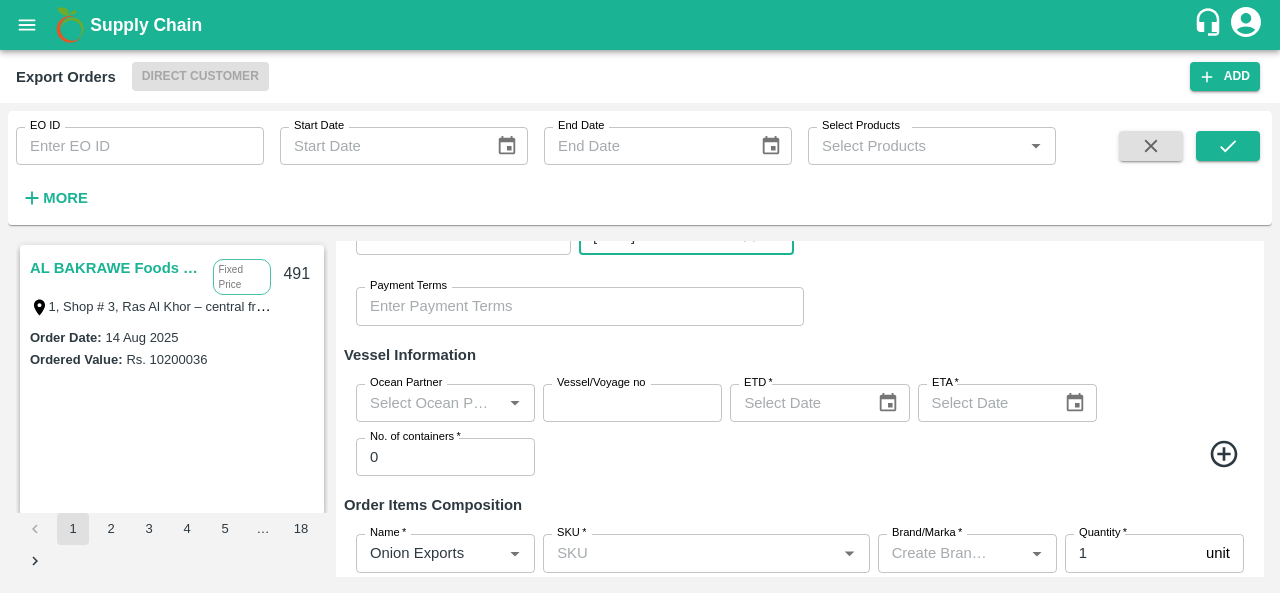 type on "[CITY]" 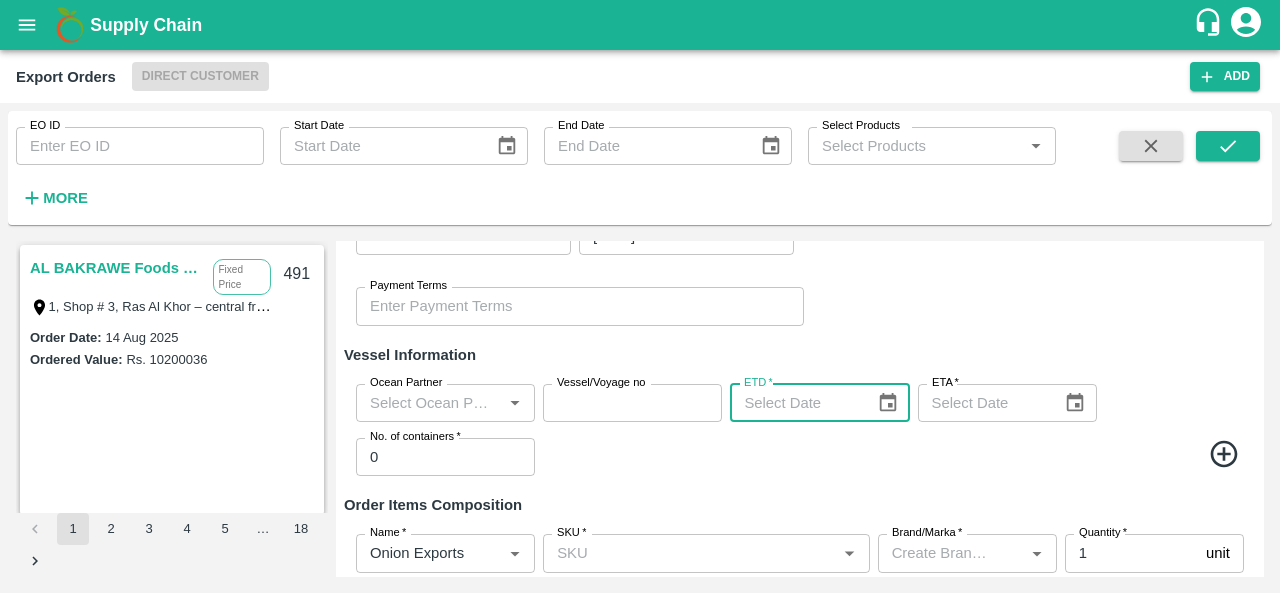 type on "DD/MM/YYYY" 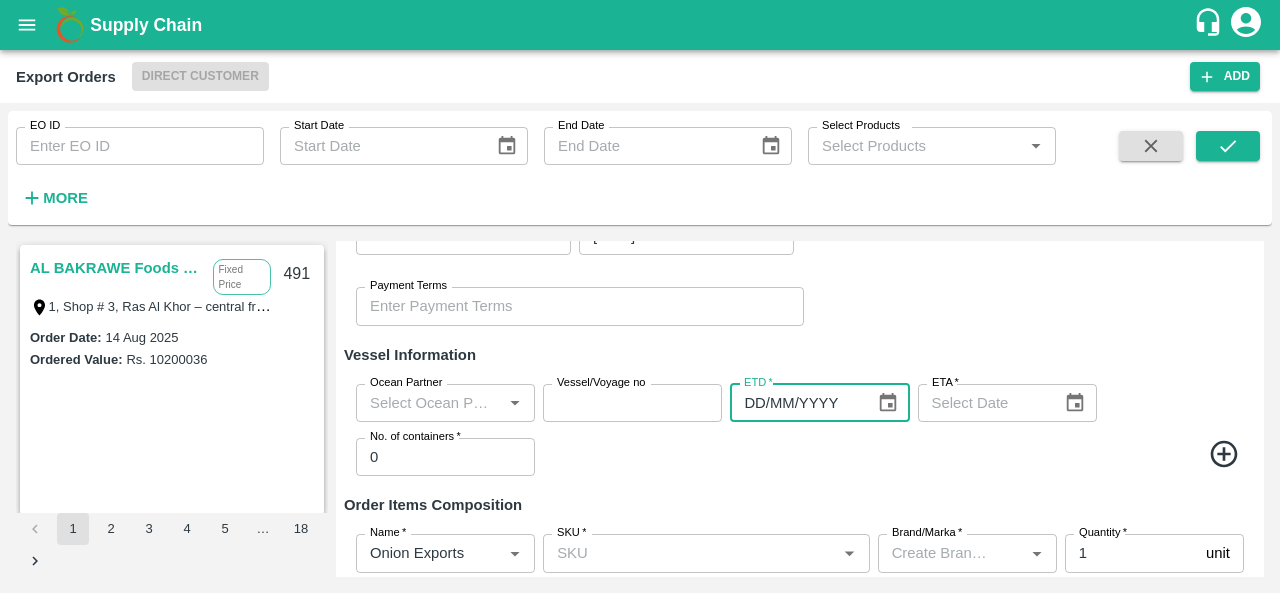 click on "DD/MM/YYYY" at bounding box center [795, 403] 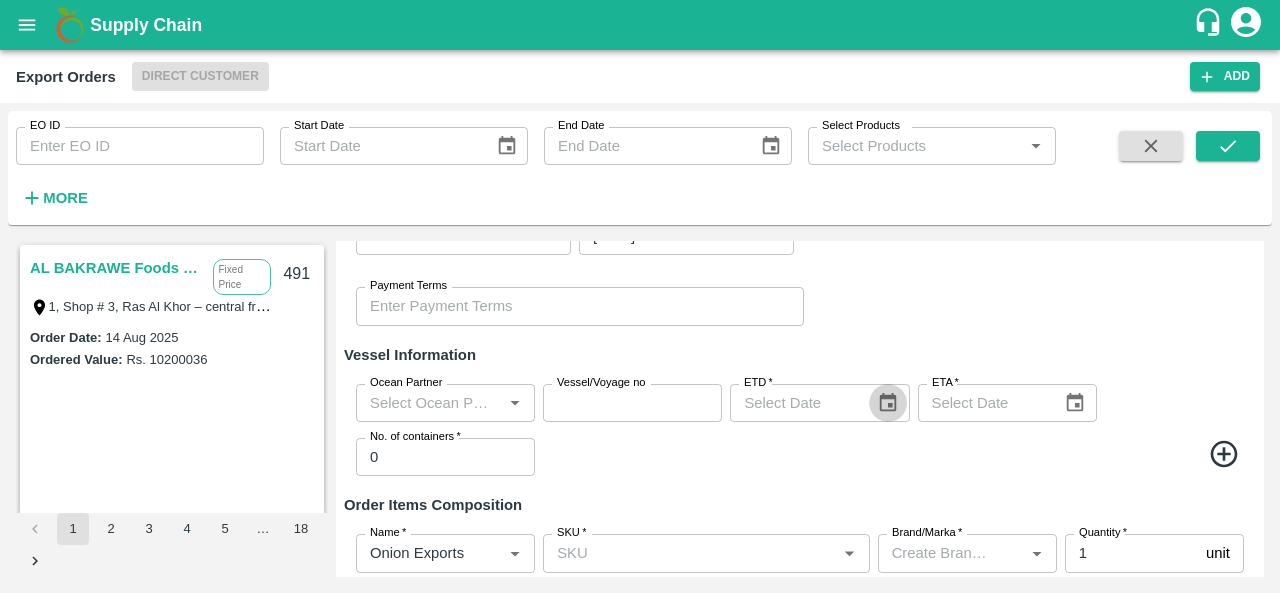 click 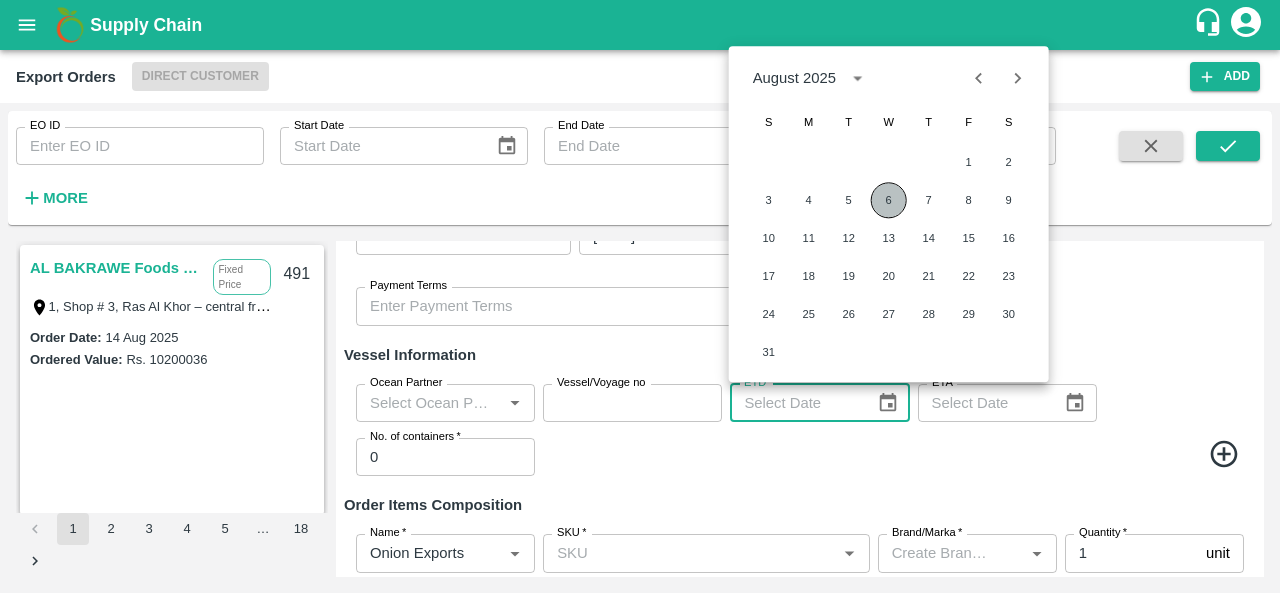 click on "6" at bounding box center (889, 200) 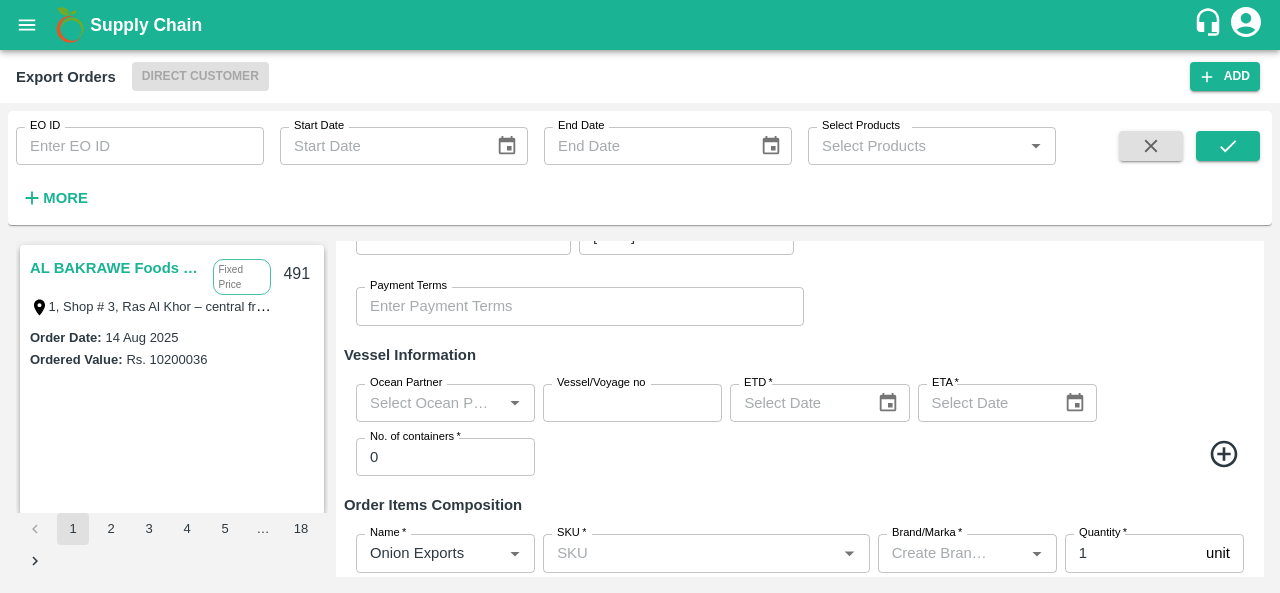 type on "[DATE]" 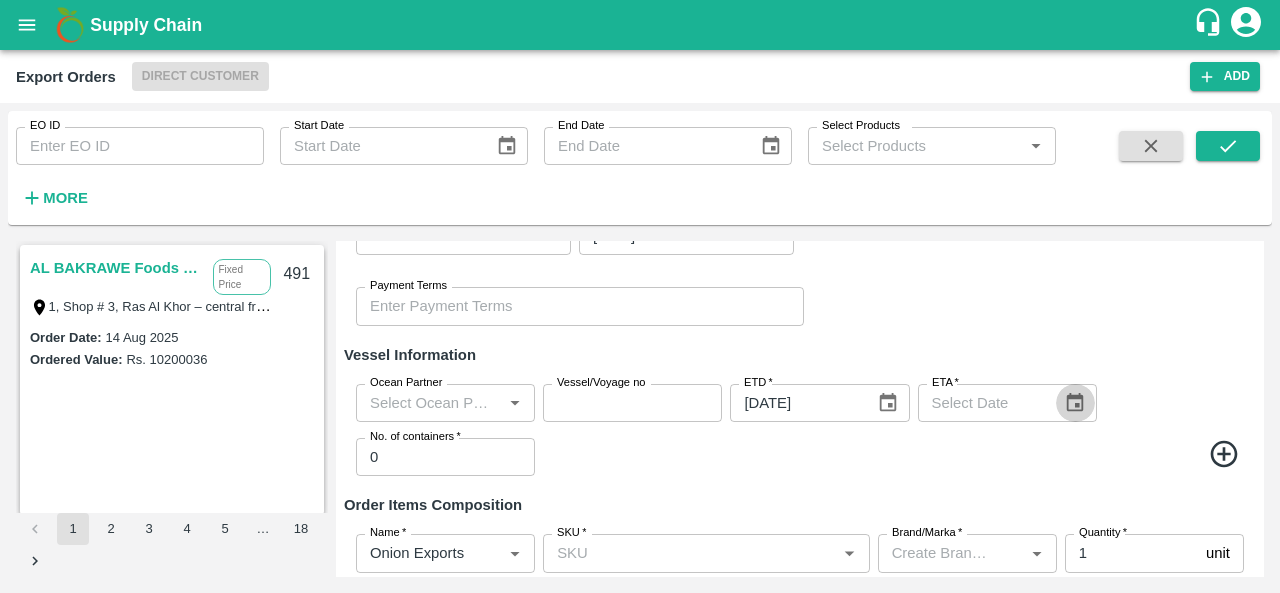 click 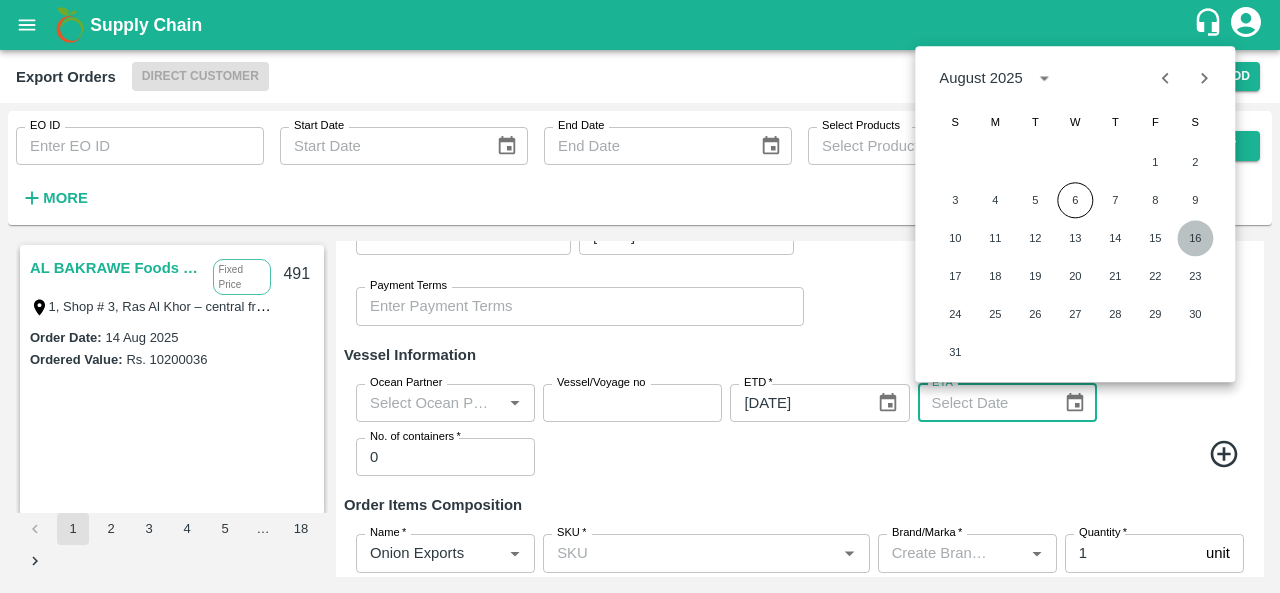 click on "16" at bounding box center (1195, 238) 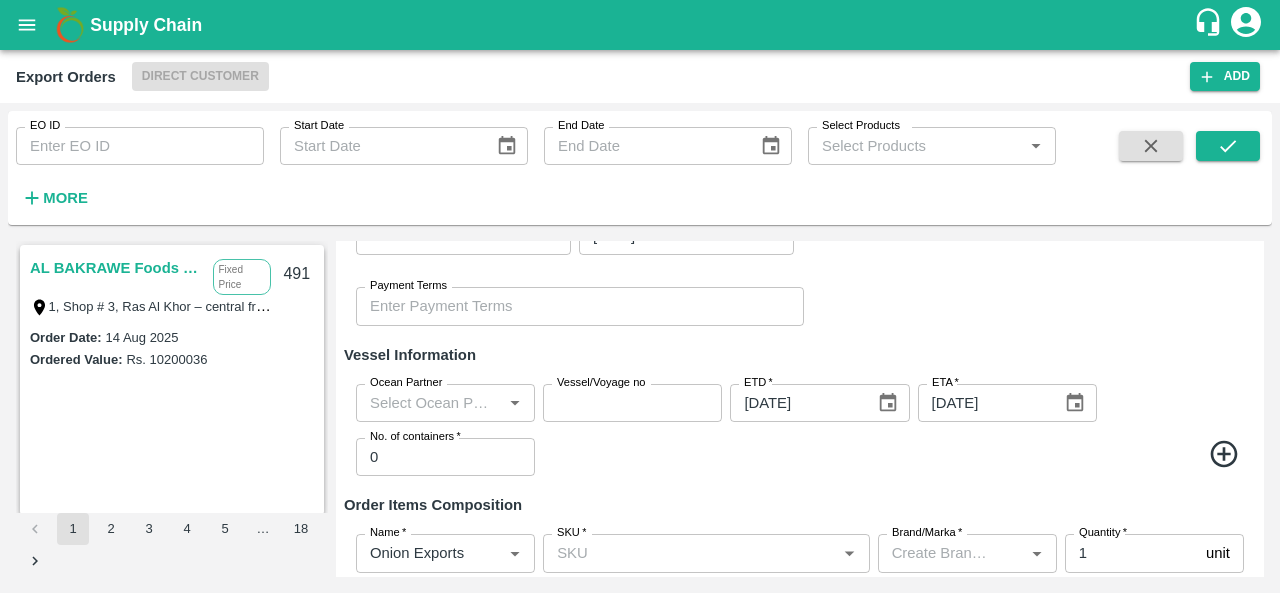 type on "[DATE]" 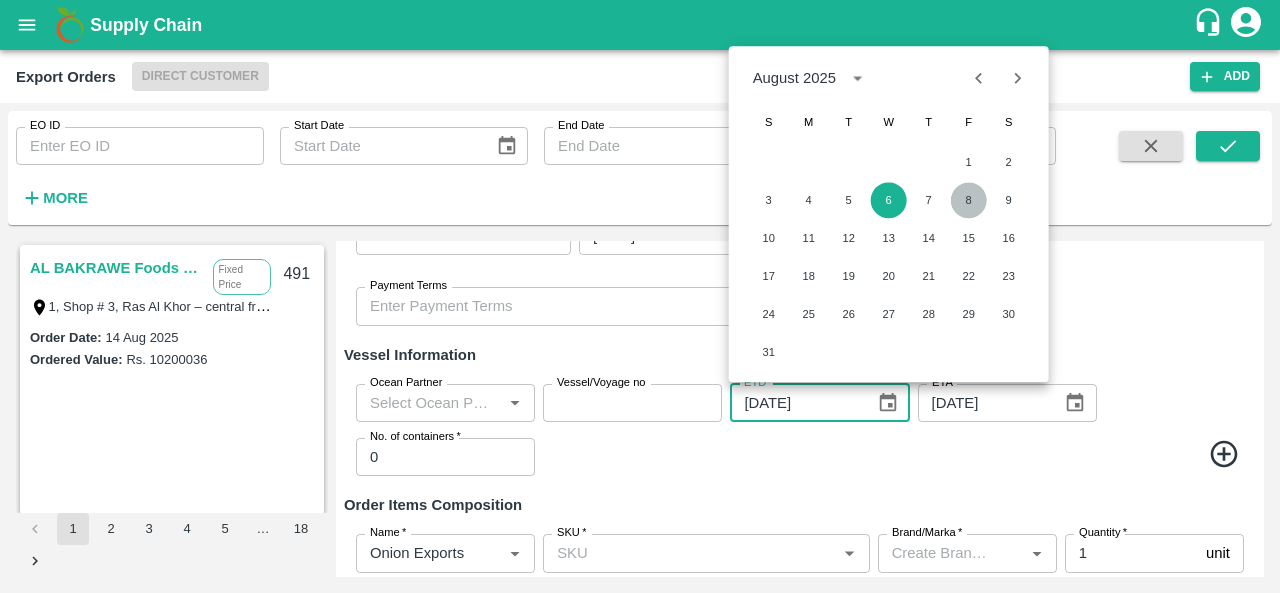 click on "8" at bounding box center [969, 200] 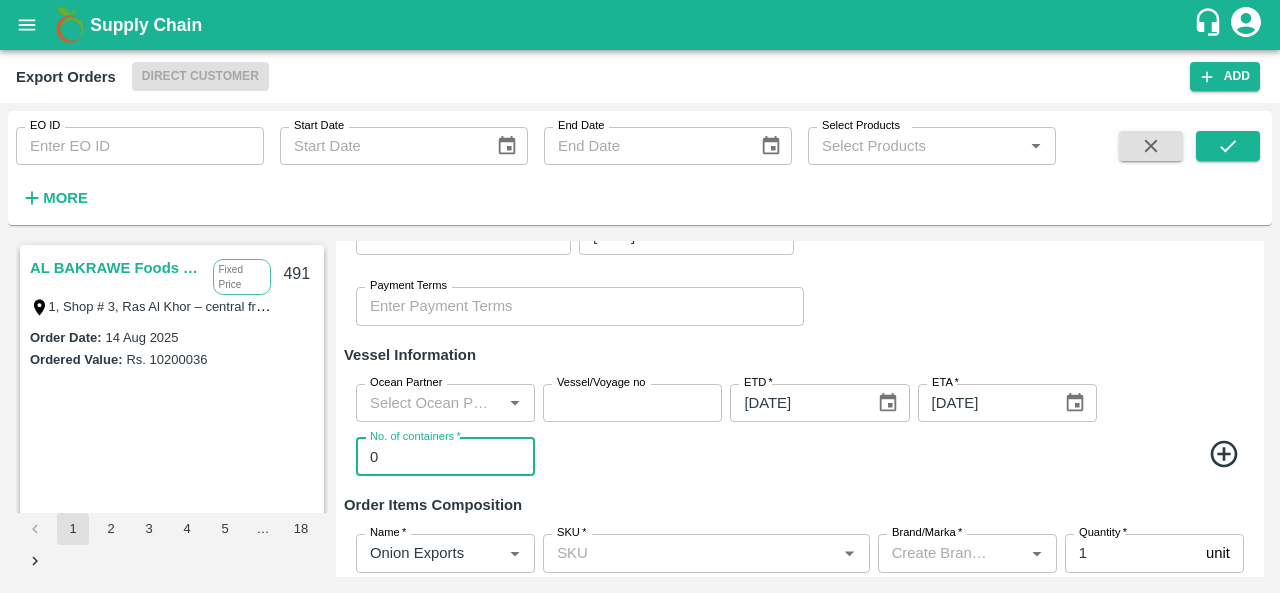 click on "0" at bounding box center (445, 457) 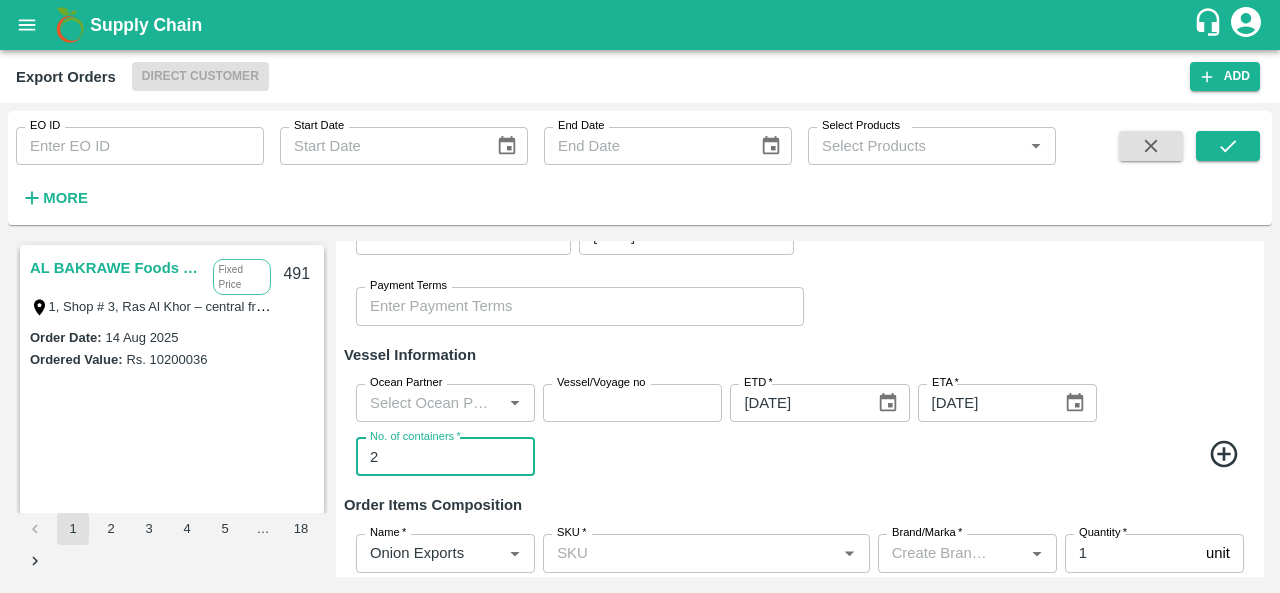 type on "2" 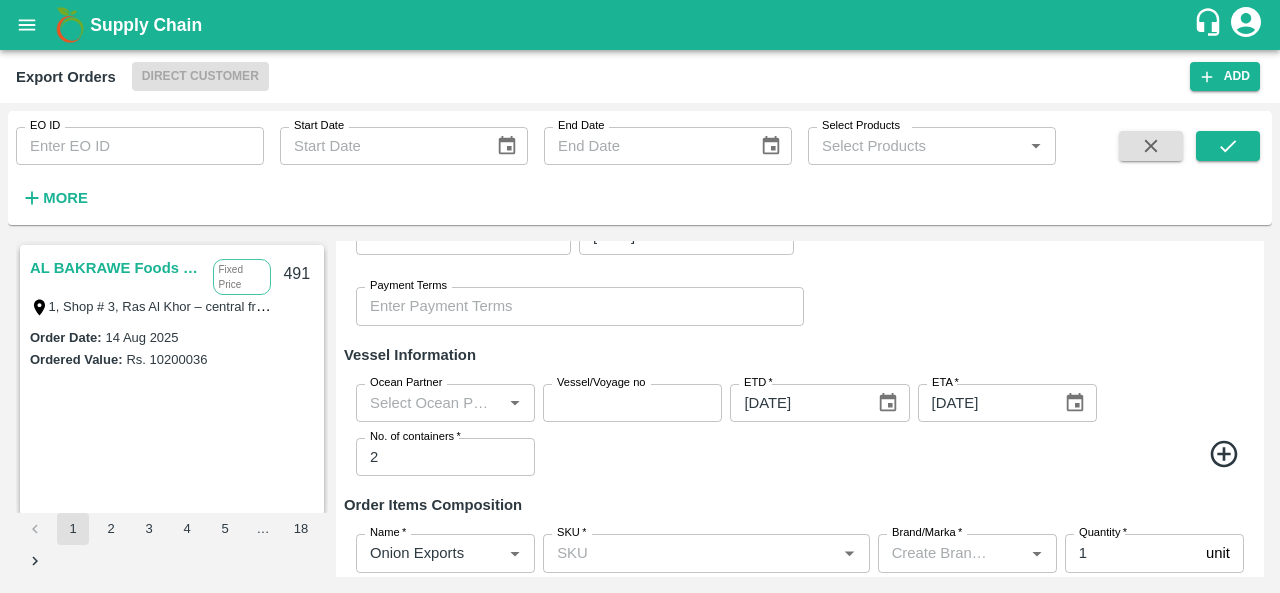 click at bounding box center [893, 457] 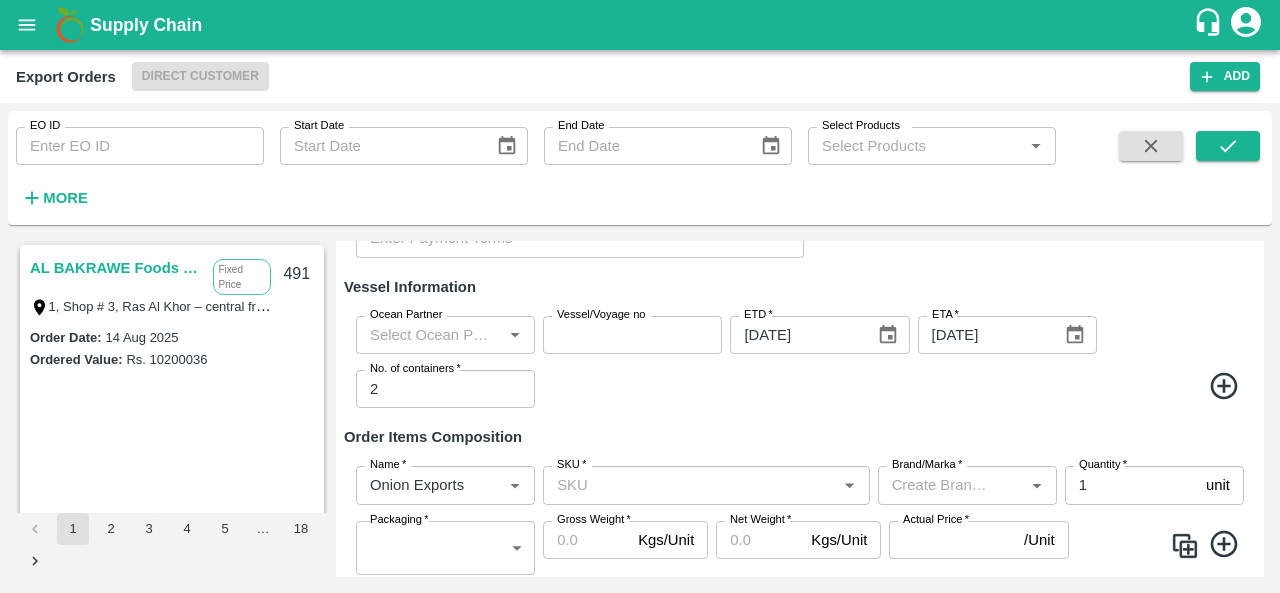 scroll, scrollTop: 558, scrollLeft: 0, axis: vertical 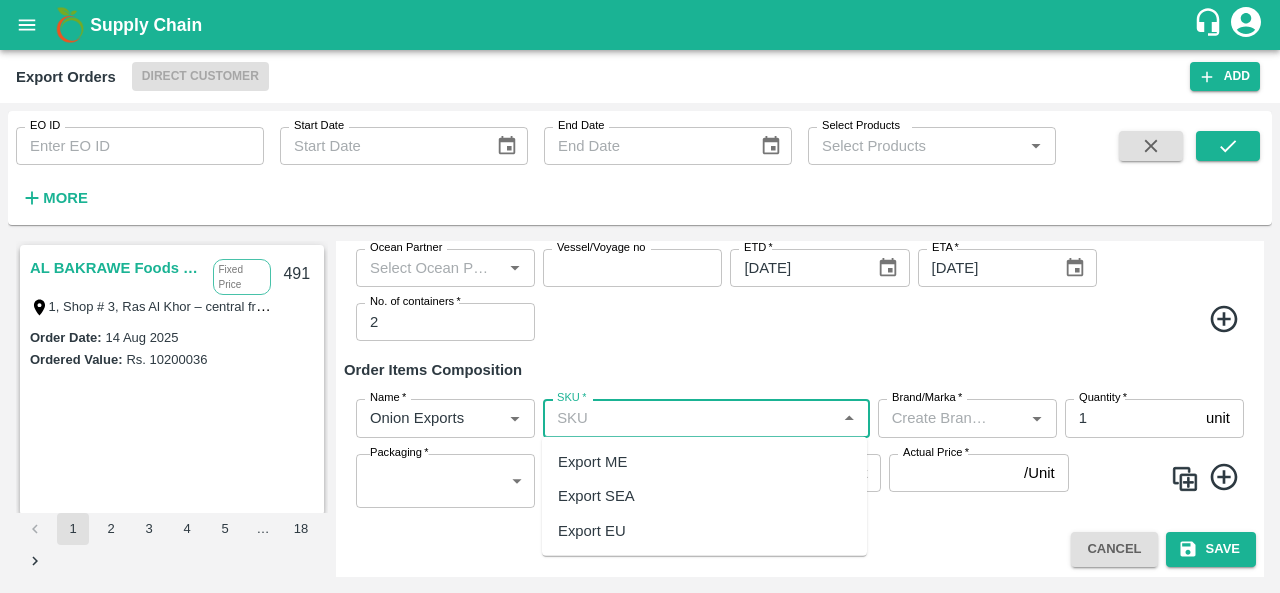 click on "SKU   *" at bounding box center (689, 418) 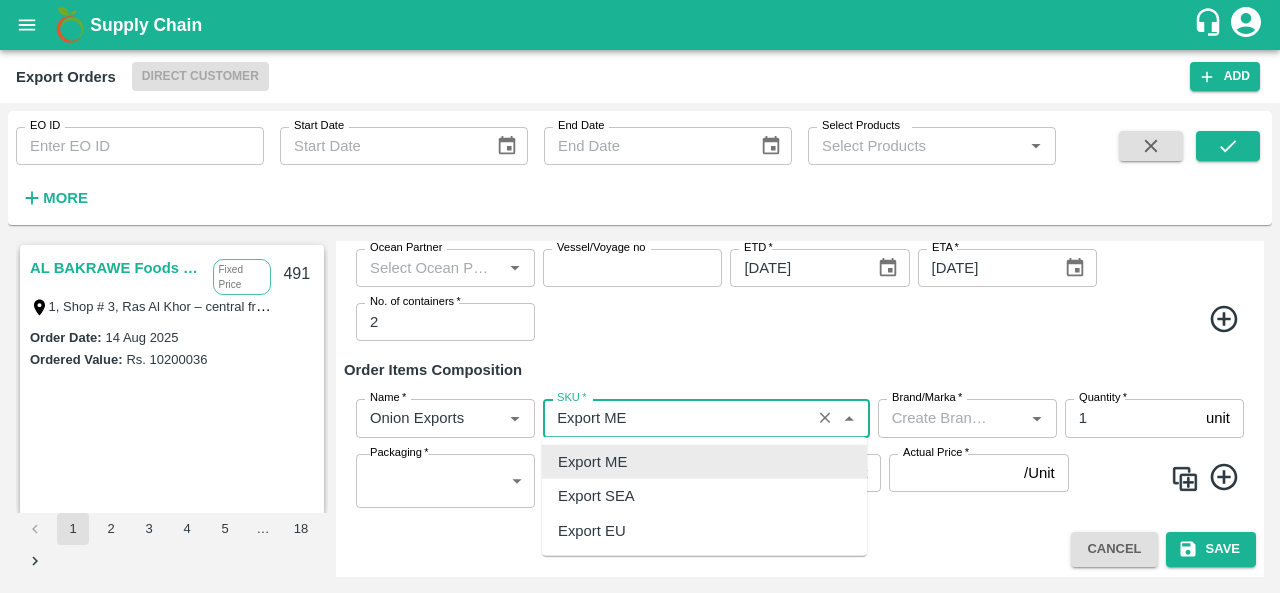 click on "SKU   *" at bounding box center (676, 418) 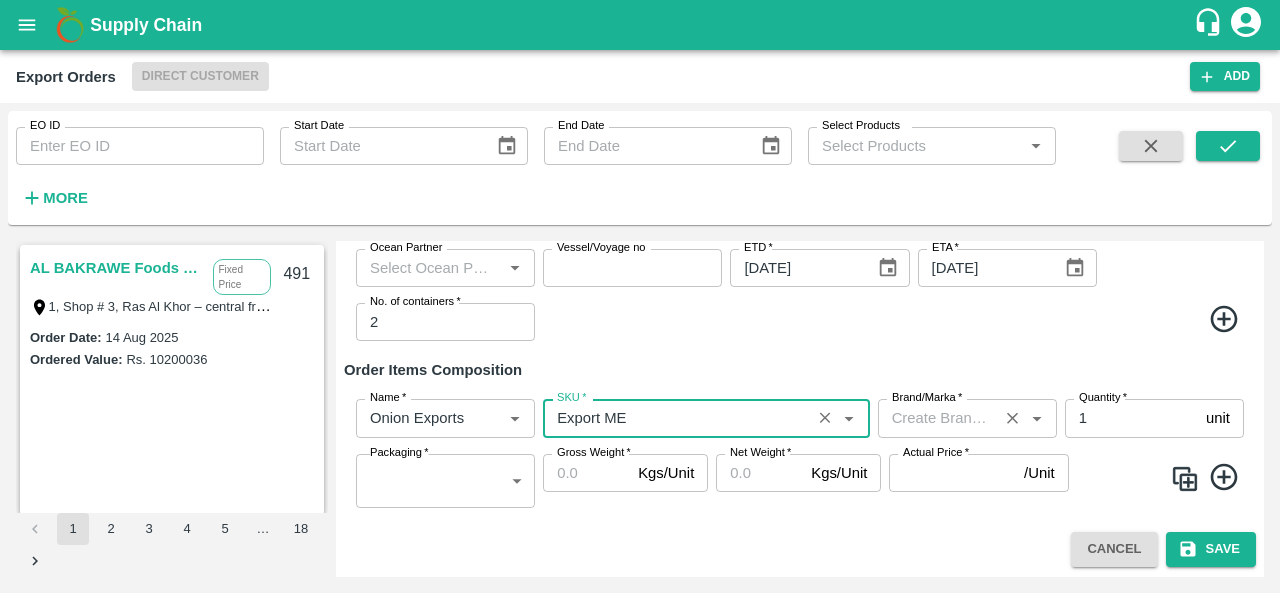 click on "Brand/Marka   *" at bounding box center [938, 418] 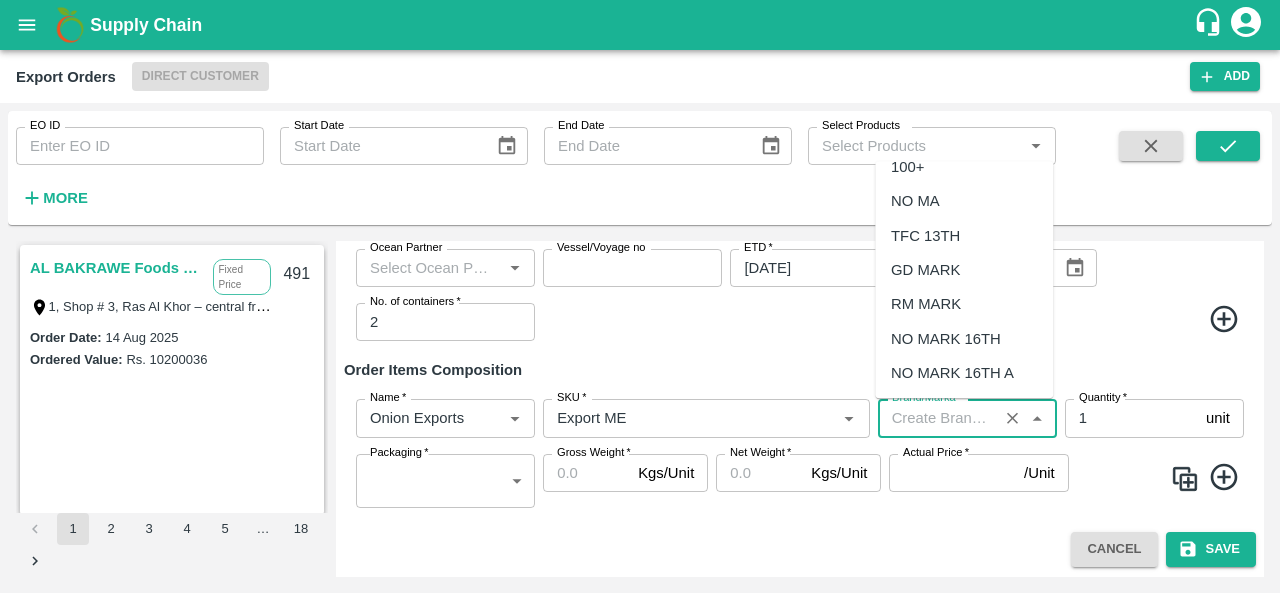 scroll, scrollTop: 671, scrollLeft: 0, axis: vertical 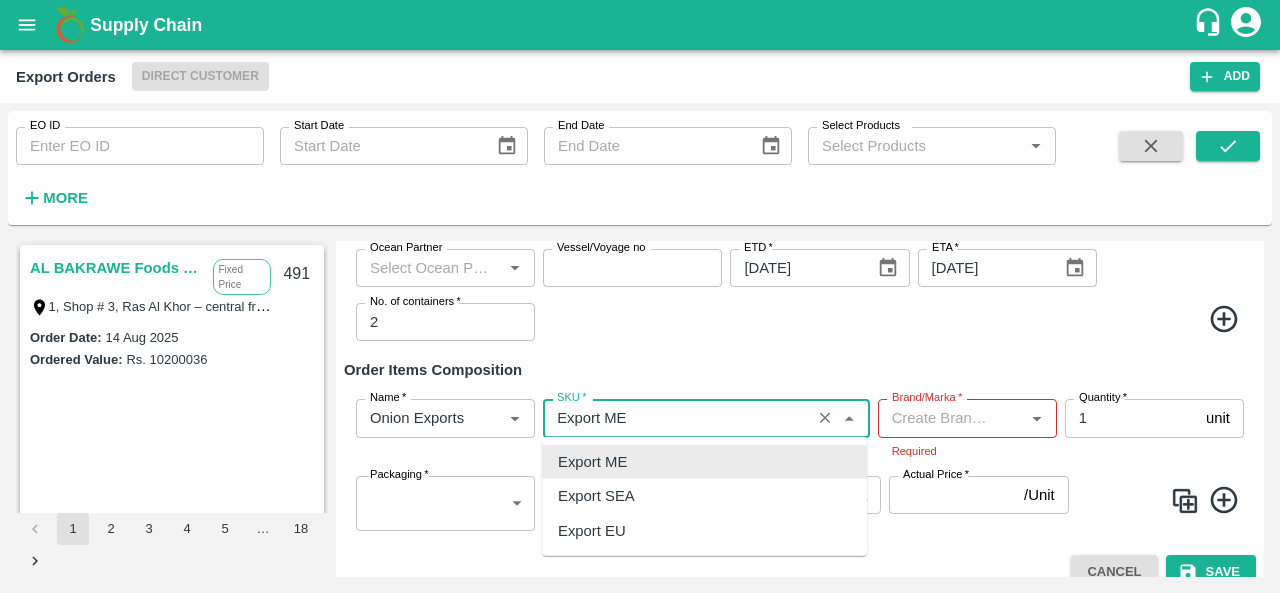 click on "SKU   *" at bounding box center (676, 418) 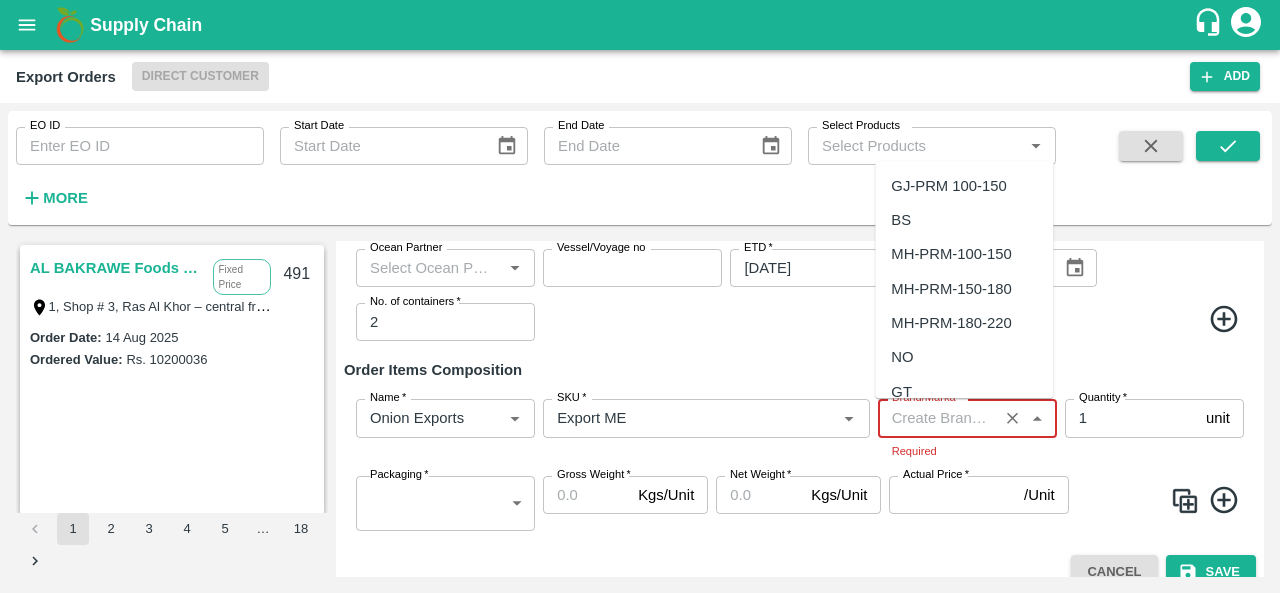 click on "Brand/Marka   *" at bounding box center (938, 418) 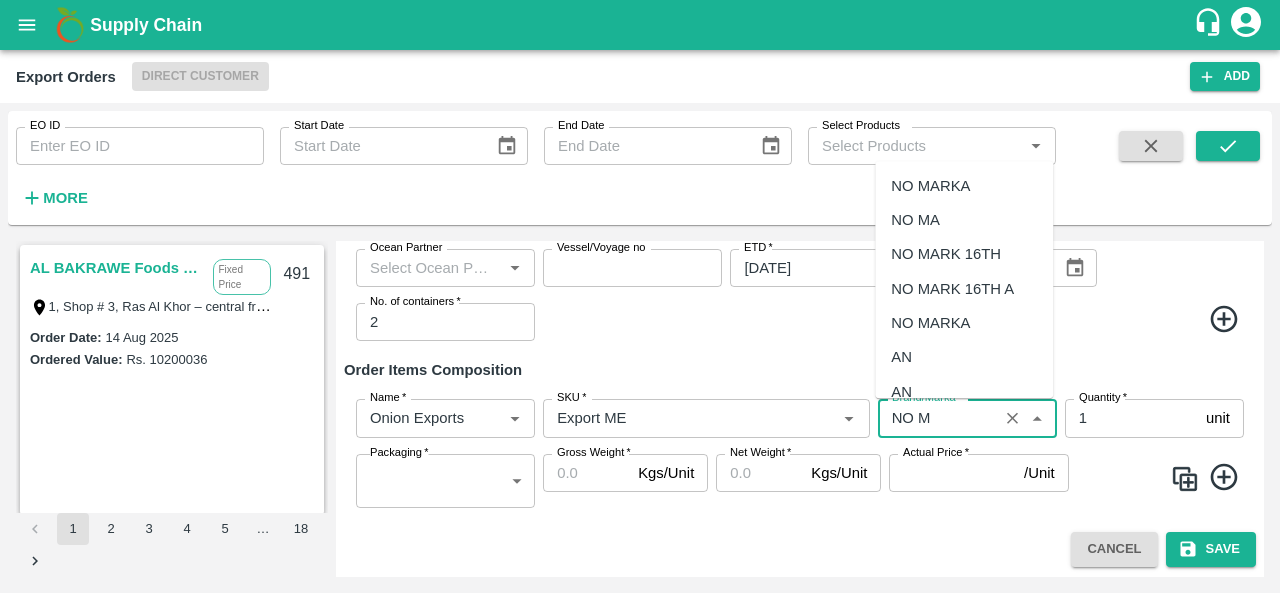 click on "NO MARKA" at bounding box center [964, 186] 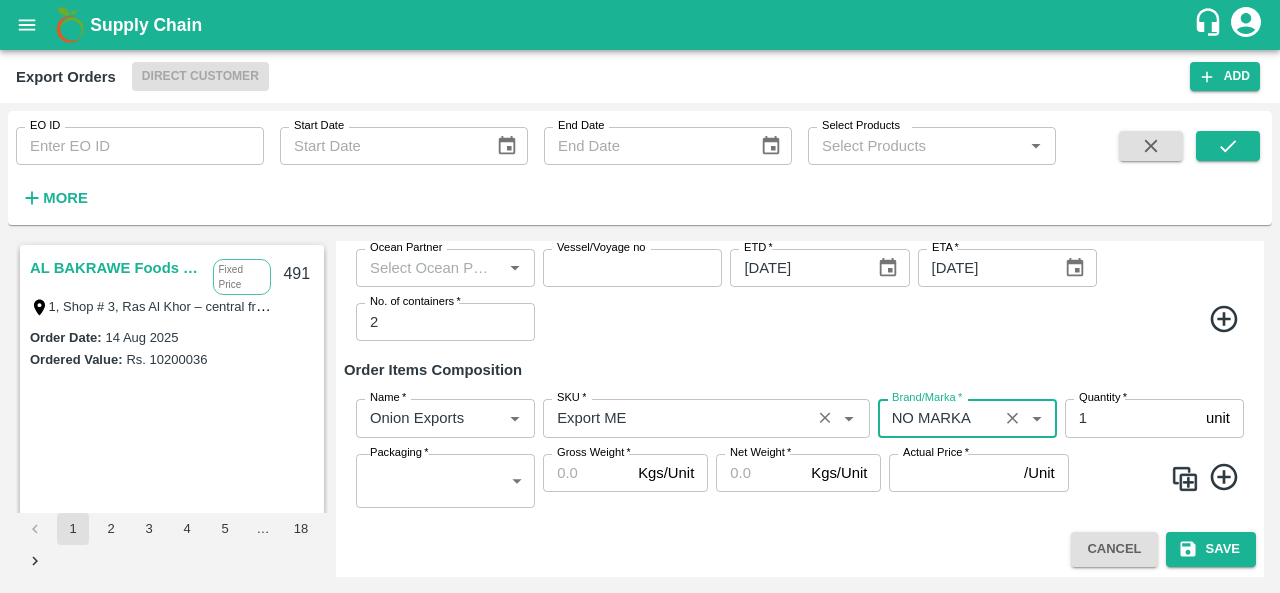 click on "SKU   *" at bounding box center [706, 418] 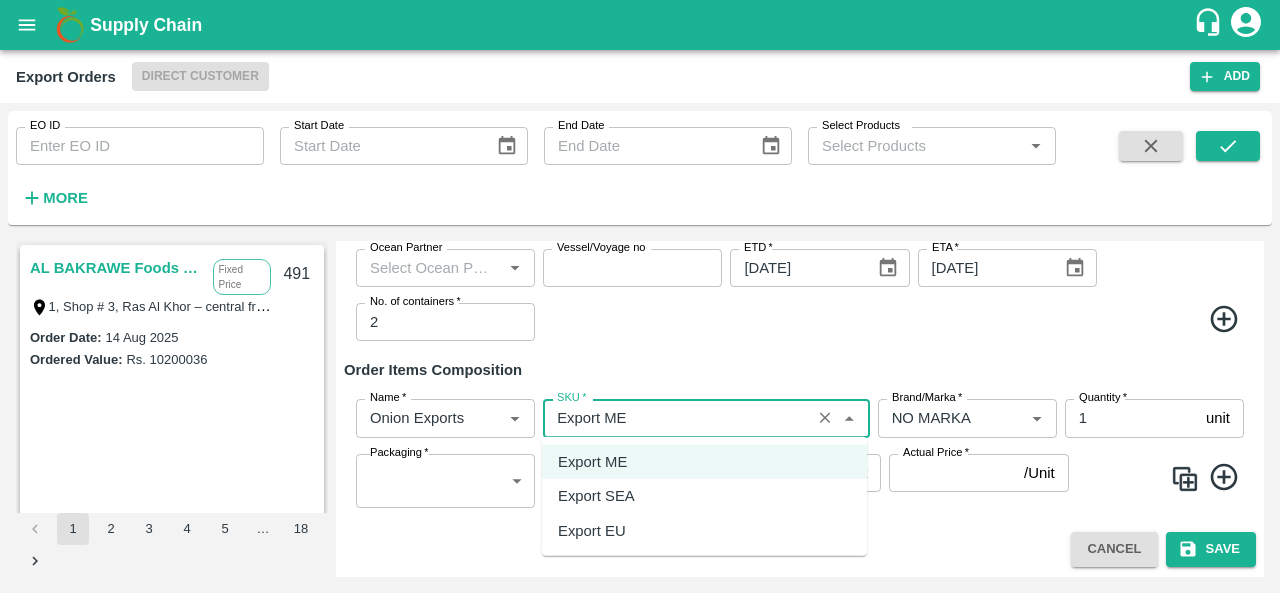 click on "Export SEA" at bounding box center (596, 496) 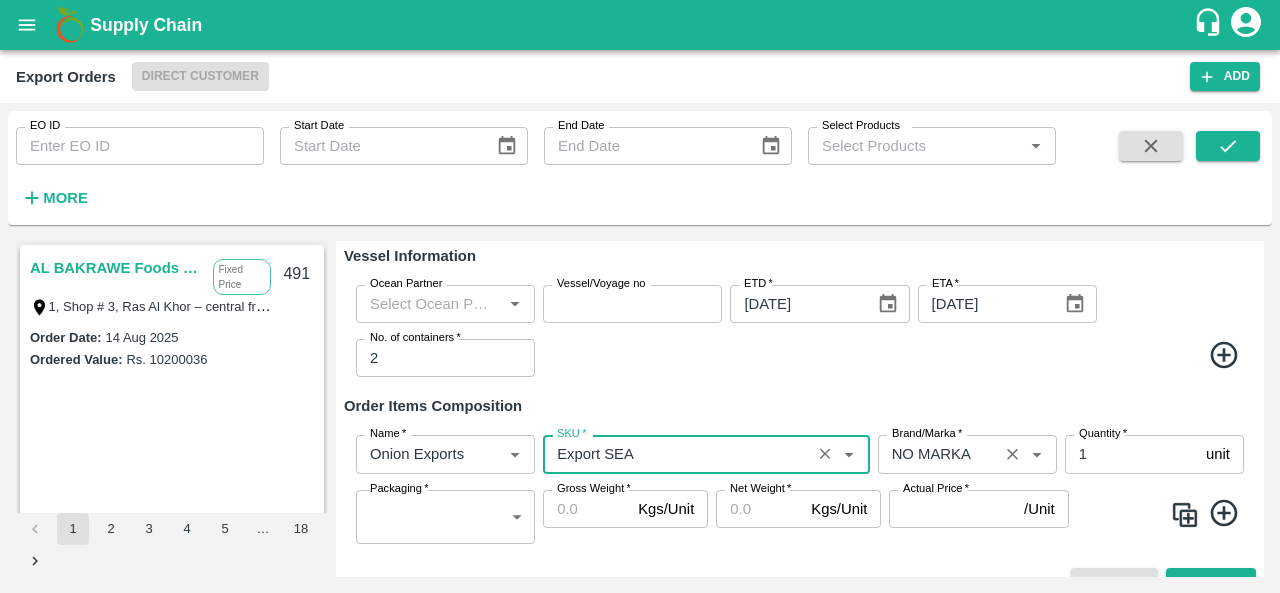 scroll, scrollTop: 524, scrollLeft: 0, axis: vertical 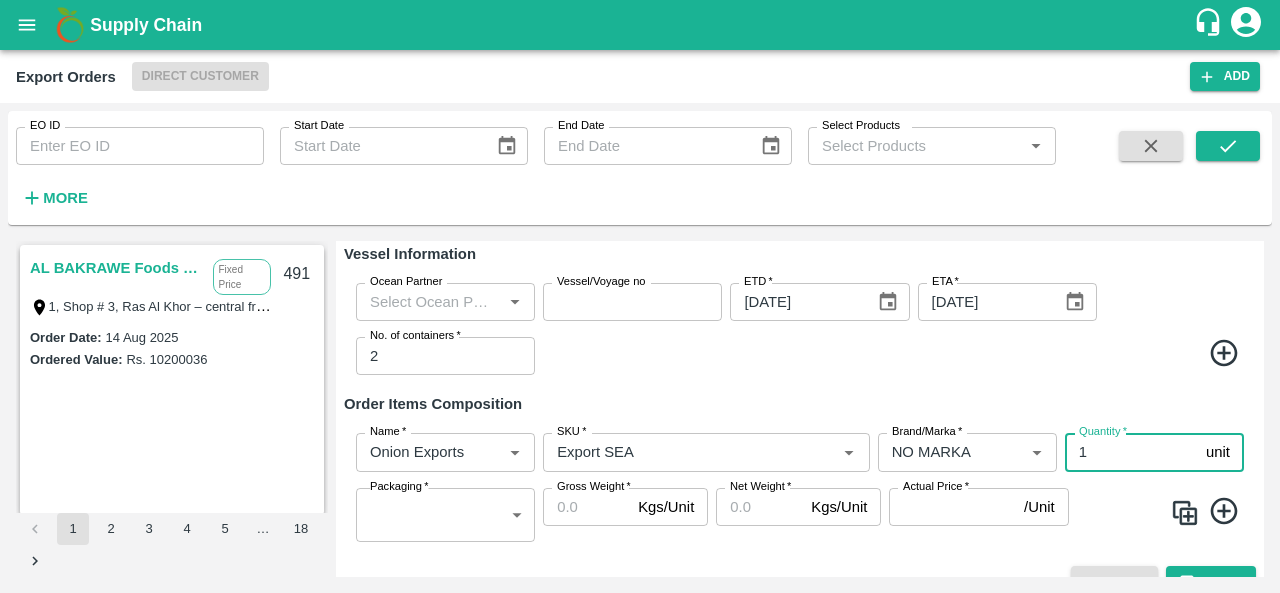 click on "1" at bounding box center [1131, 452] 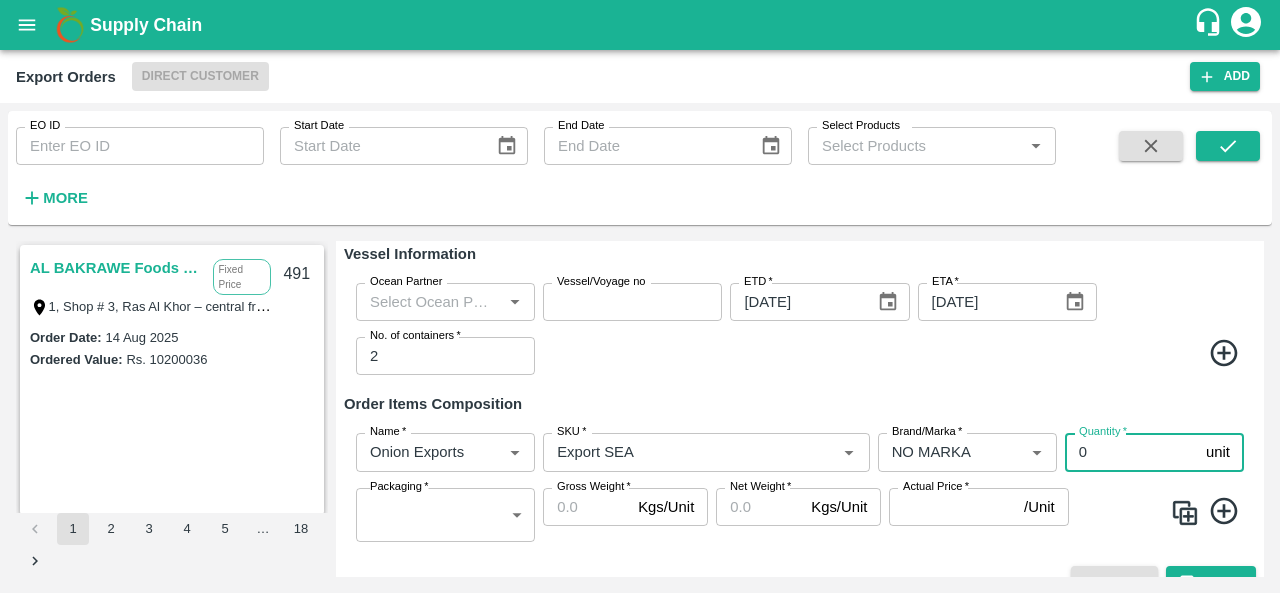 click on "0" at bounding box center (1131, 452) 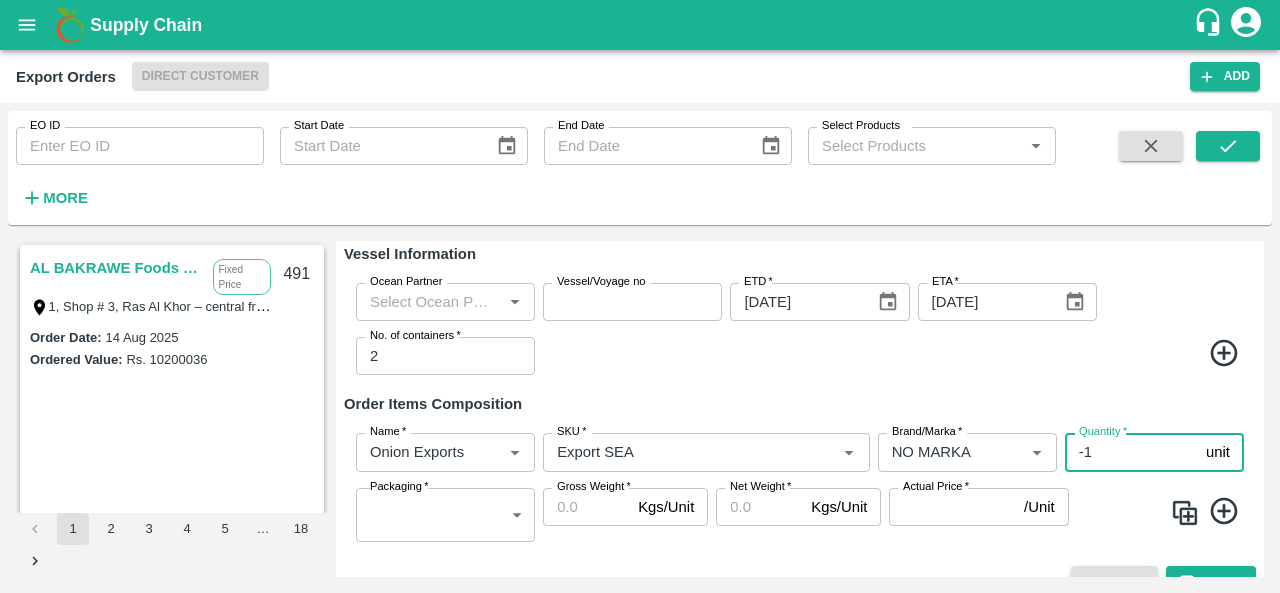 click on "-1" at bounding box center [1131, 452] 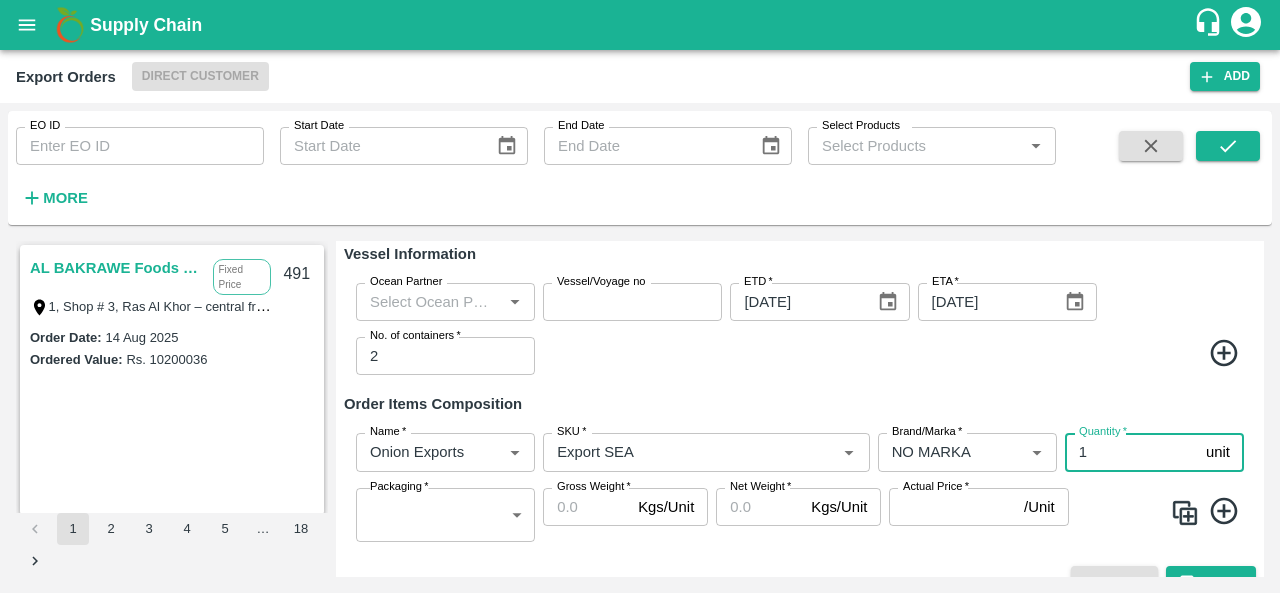 click on "1" at bounding box center [1131, 452] 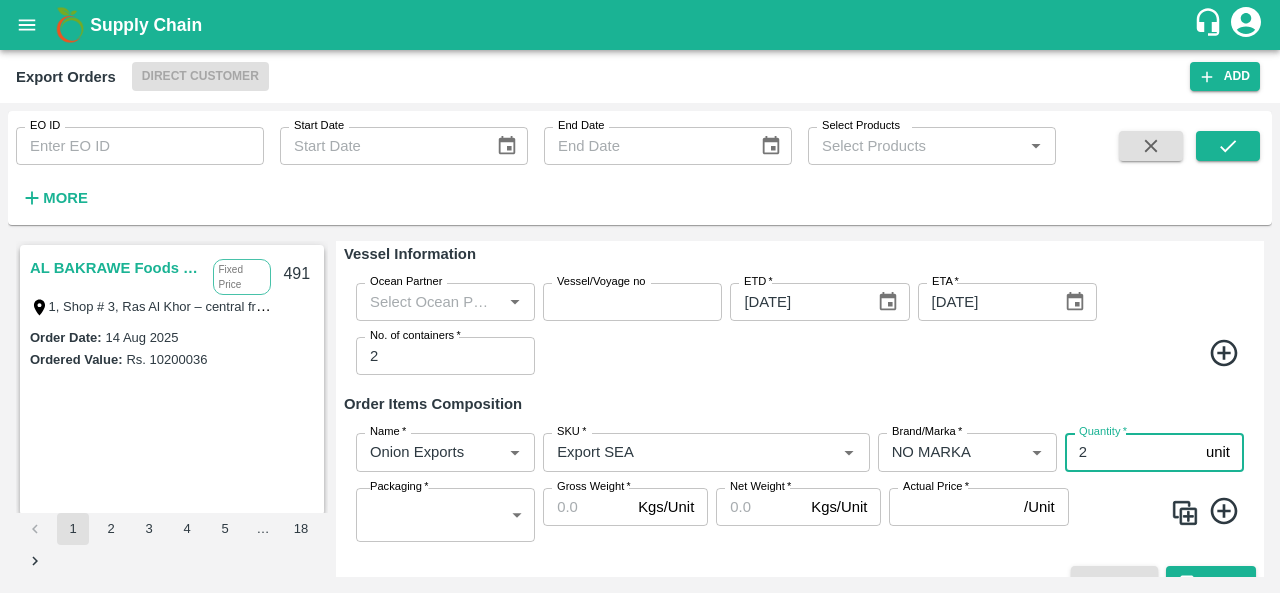 click on "2" at bounding box center [1131, 452] 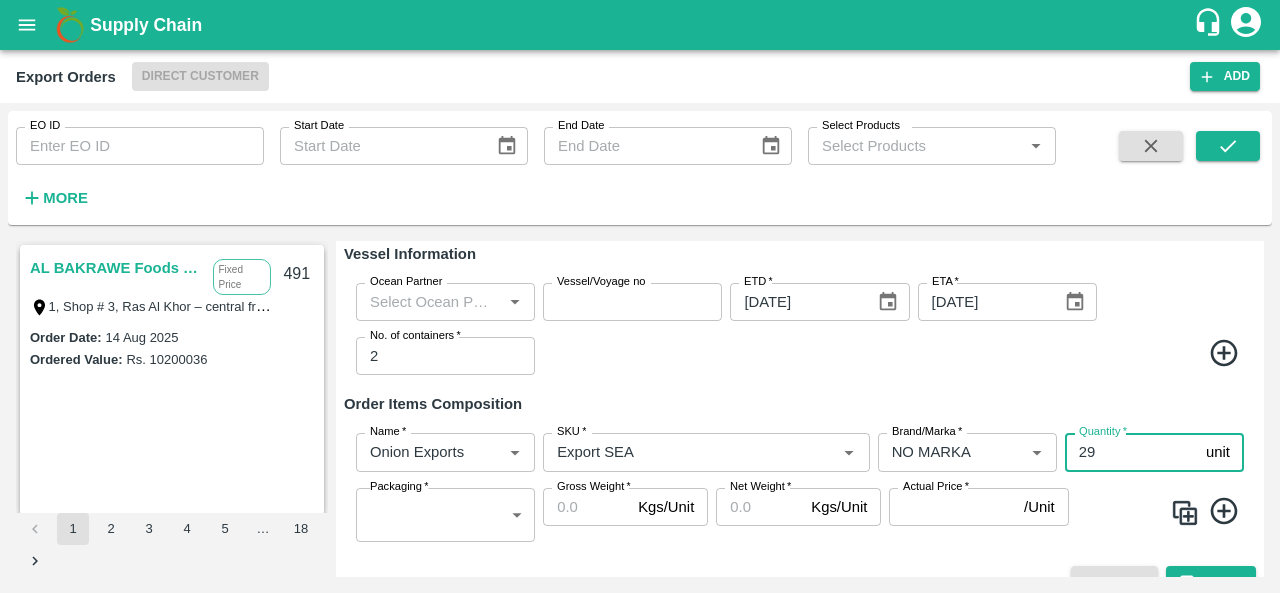 type on "29" 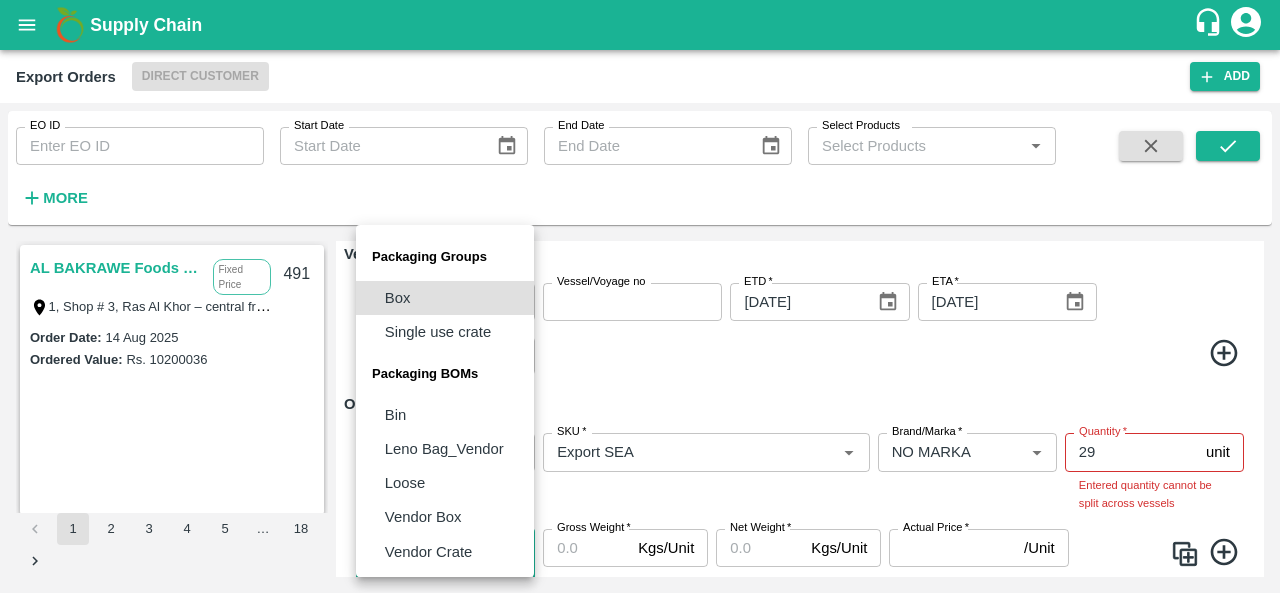 click on "ALBAKRAWE Foods FZE Fixed Price 1, Shop # 3, Ras Al Khor – central fruits and vegetables market, , , , , [COUNTRY] 491 Order Date : [DATE] Ordered Value: Rs. 10200036 ABUSEEDO TRADING L.L.C Fixed Price Shop No.43, ,Wholesale Building No. 2 Central Fruit and Vegetable Market, PO BOX 4494 [CITY]- [COUNTRY]. 490 Order Date : [DATE] Ordered Value: Rs. 20984779.2 ABUSEEDO TRADING L.L.C Fixed Price Shop No.43, ,Wholesale Building No. 2 Central Fruit and Vegetable Market, PO BOX 4494 [CITY]- [COUNTRY]. 489 Order Date : [DATE] Ordered Value: Rs. 24482458 ALBAKRAWE Foods FZE Fixed Price 1, Shop # 3, Ras Al Khor – central fruits and vegetables market, , , , , [COUNTRY] 488 Order Date : [DATE] Ordered Value: Rs. 5111722 Chifu Global FZE Commission LB15410A, Jebel Ali Free Zone, Jafza, [CITY], [CITY], 400021, [COUNTRY] 487 : Rs." at bounding box center [640, 296] 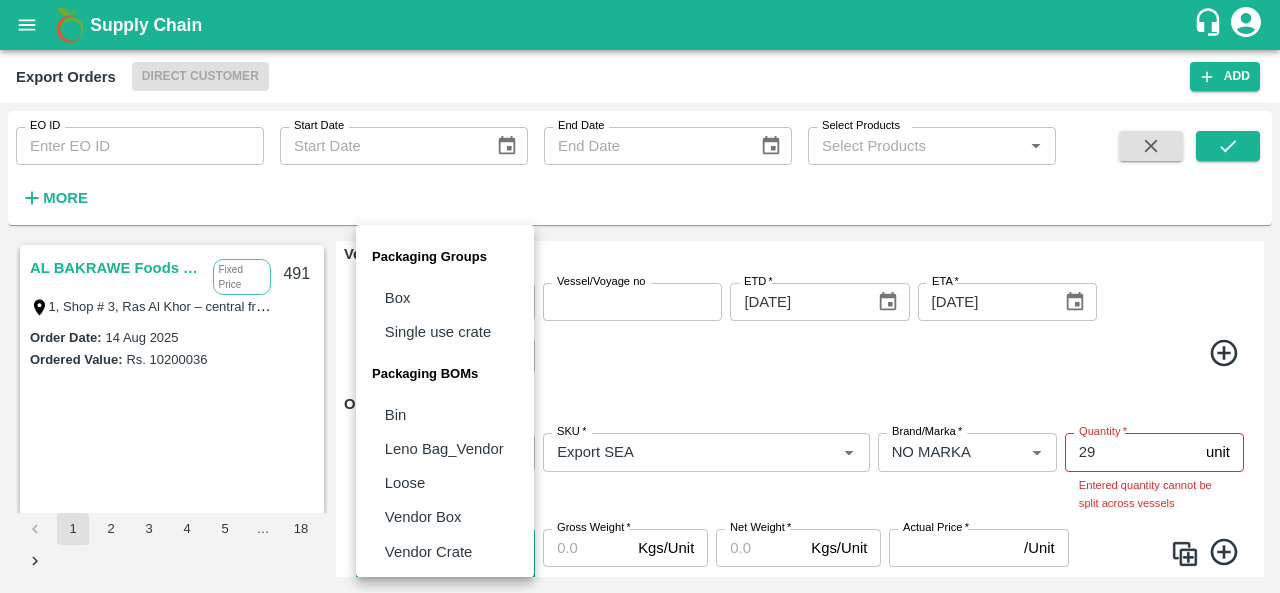 click at bounding box center (640, 296) 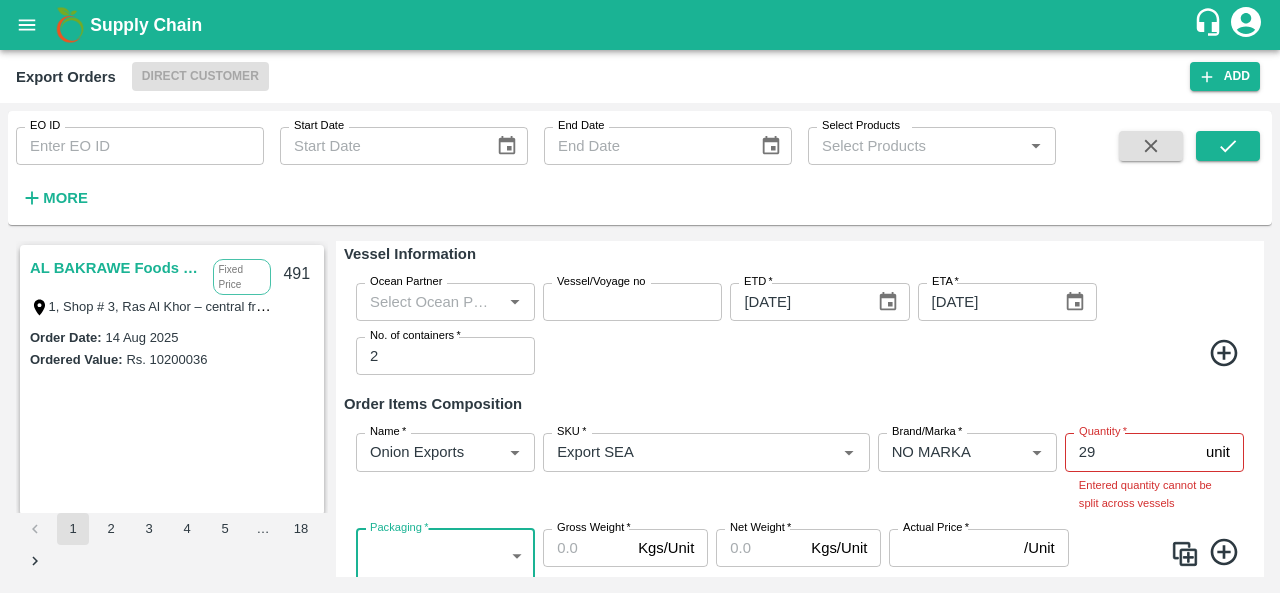 scroll, scrollTop: 529, scrollLeft: 0, axis: vertical 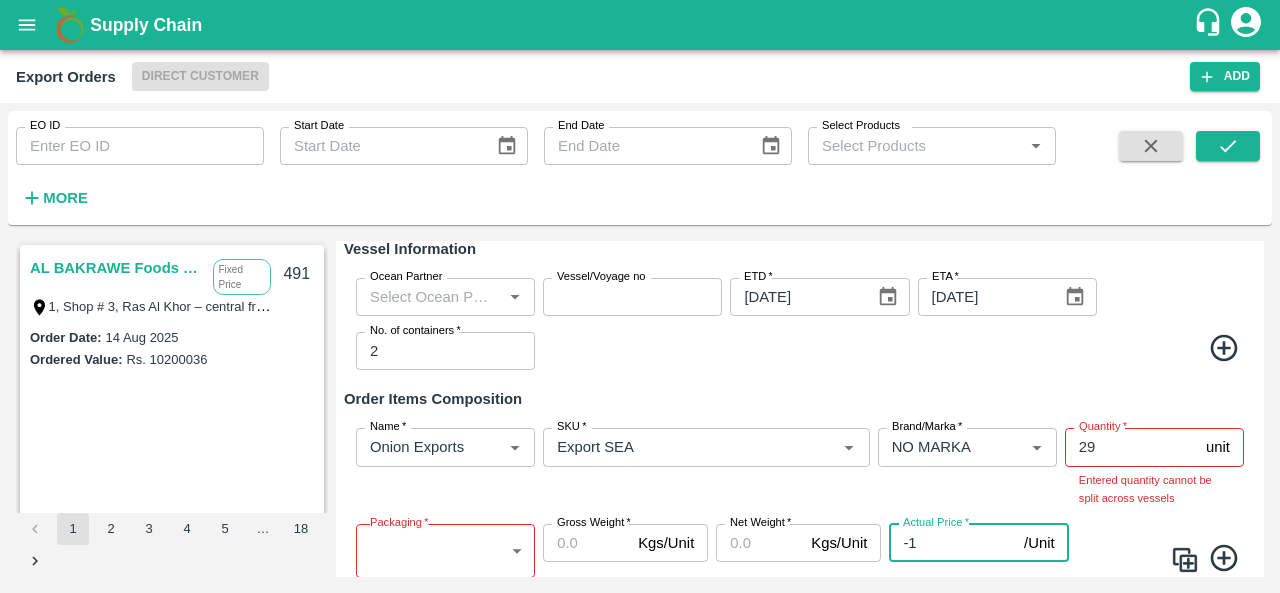 click on "-1" at bounding box center [952, 543] 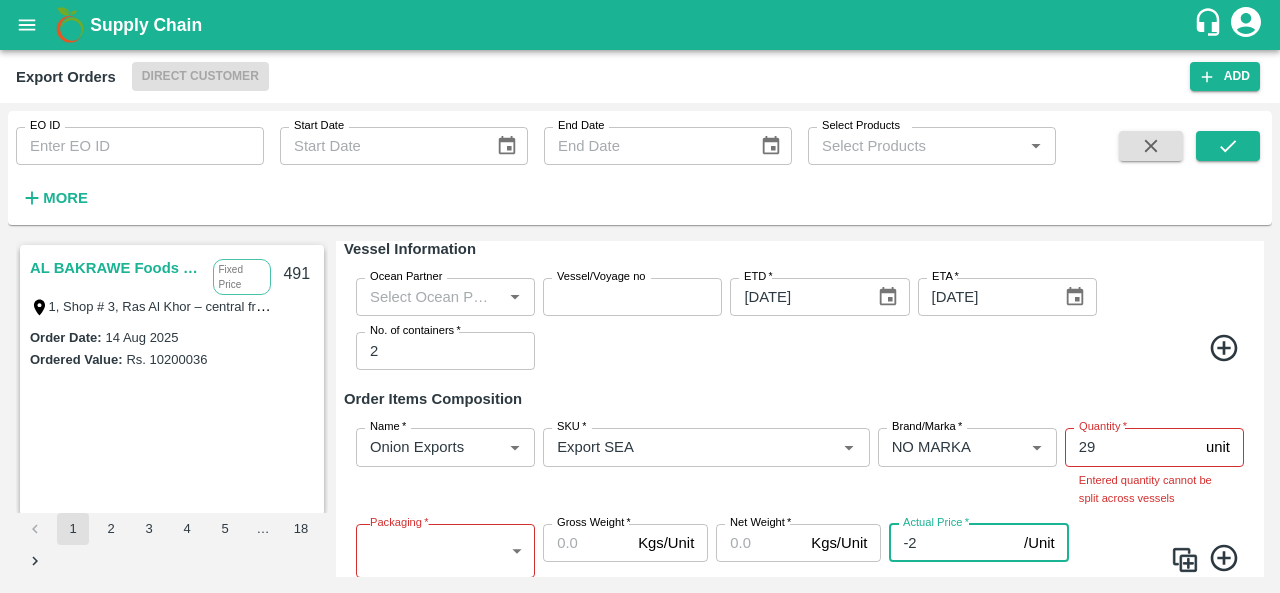 click on "-2" at bounding box center (952, 543) 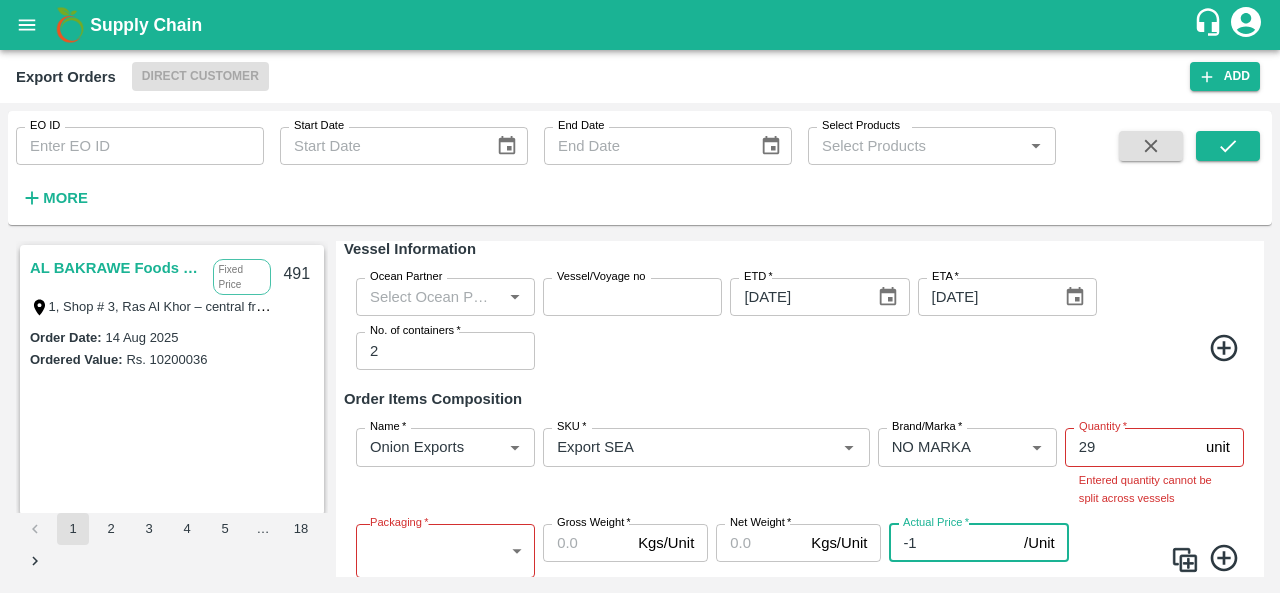 click on "-1" at bounding box center (952, 543) 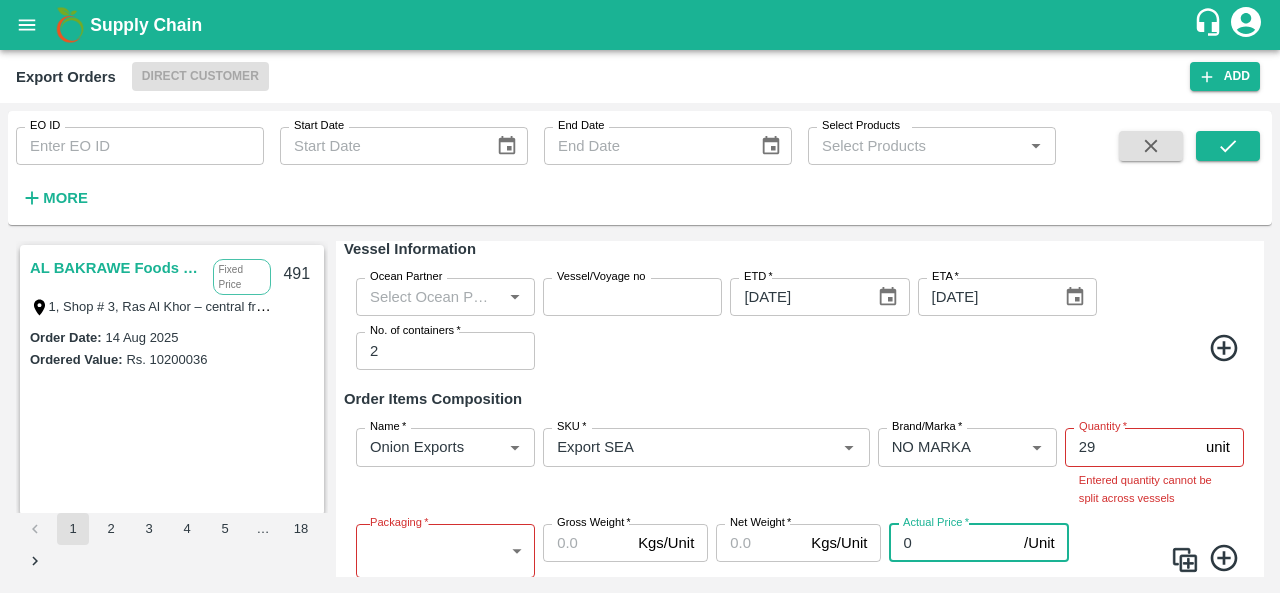 type on "0" 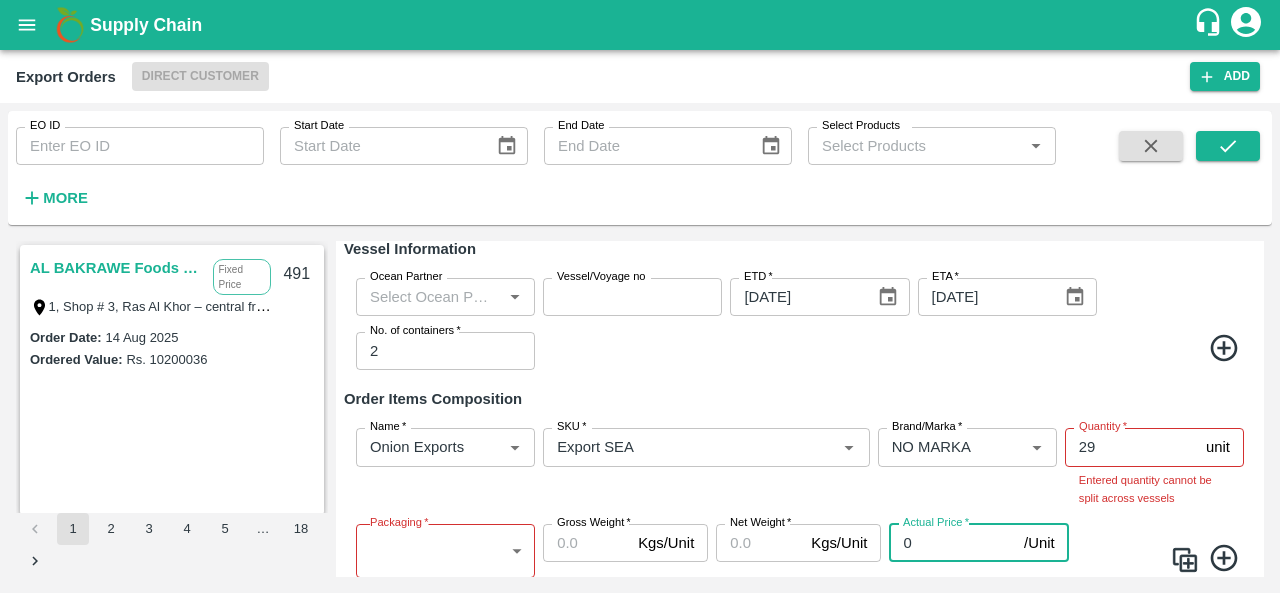 click on "0" at bounding box center [952, 543] 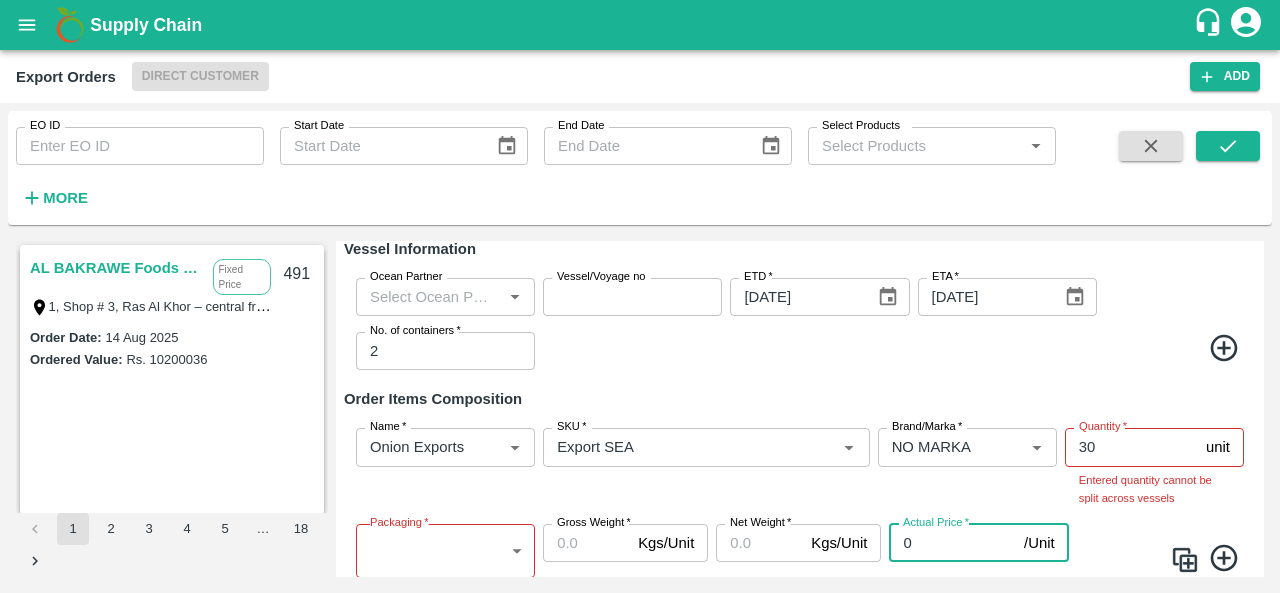 click on "30" at bounding box center [1131, 447] 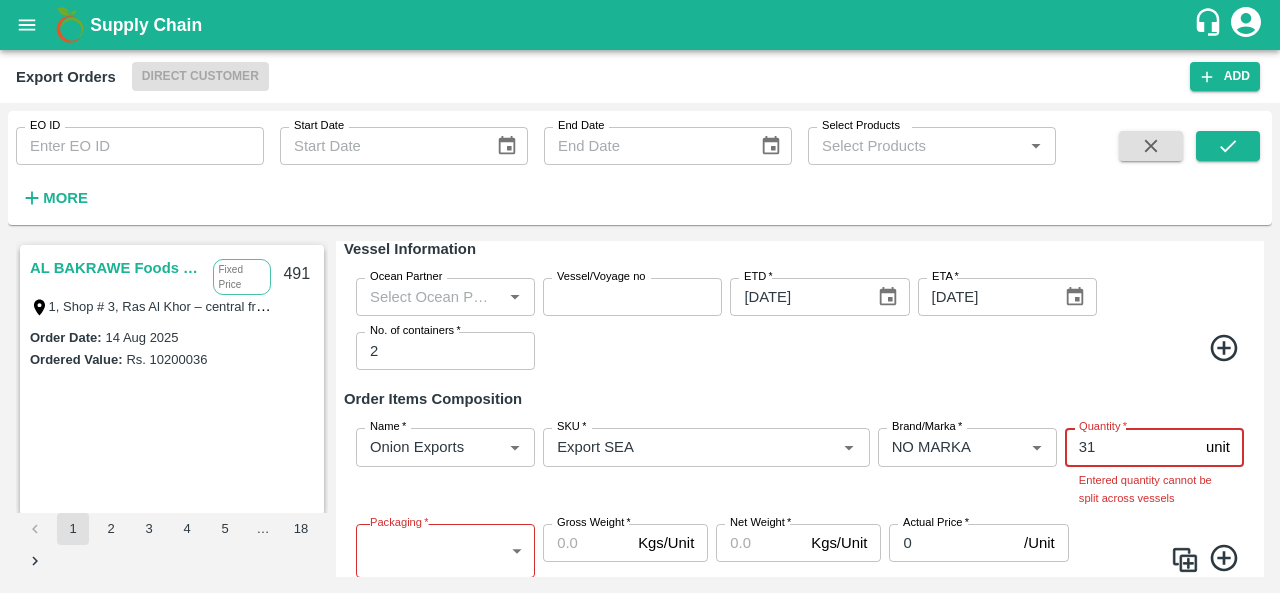 click on "31" at bounding box center (1131, 447) 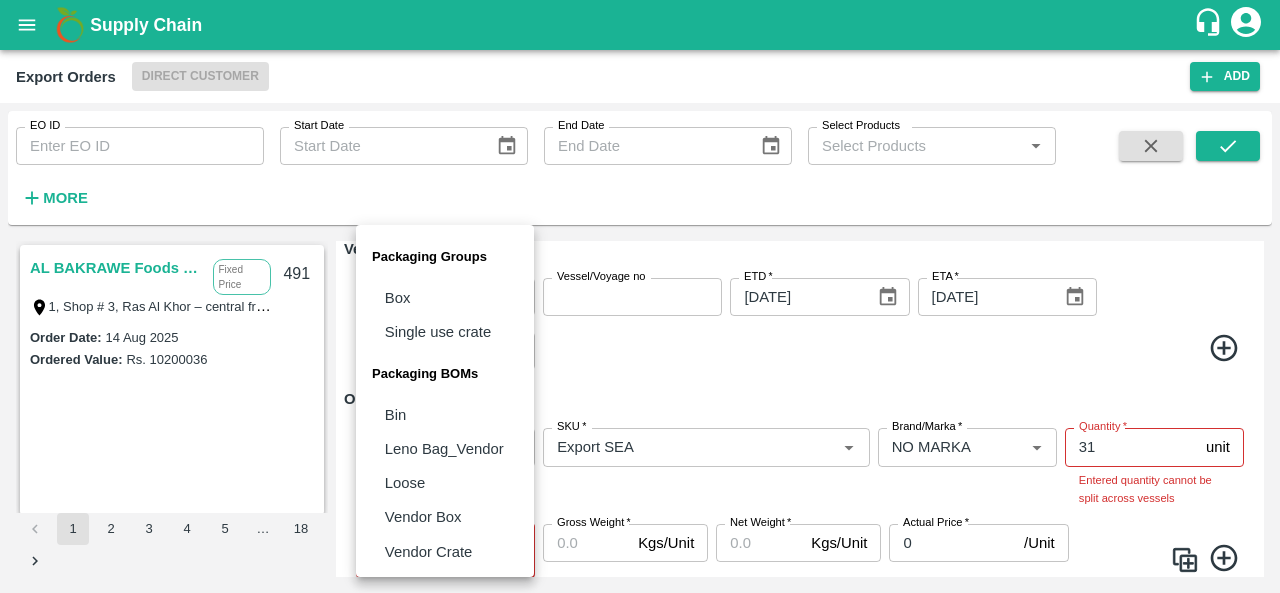 click on "ALBAKRAWE Foods FZE Fixed Price 1, Shop # 3, Ras Al Khor – central fruits and vegetables market, , , , , [COUNTRY] 491 Order Date : [DATE] Ordered Value: Rs. 10200036 ABUSEEDO TRADING L.L.C Fixed Price Shop No.43, ,Wholesale Building No. 2 Central Fruit and Vegetable Market, PO BOX 4494 [CITY]- [COUNTRY]. 490 Order Date : [DATE] Ordered Value: Rs. 20984779.2 ABUSEEDO TRADING L.L.C Fixed Price Shop No.43, ,Wholesale Building No. 2 Central Fruit and Vegetable Market, PO BOX 4494 [CITY]- [COUNTRY]. 489 Order Date : [DATE] Ordered Value: Rs. 24482458 ALBAKRAWE Foods FZE Fixed Price 1, Shop # 3, Ras Al Khor – central fruits and vegetables market, , , , , [COUNTRY] 488 Order Date : [DATE] Ordered Value: Rs. 5111722 Chifu Global FZE Commission LB15410A, Jebel Ali Free Zone, Jafza, [CITY], [CITY], 400021, [COUNTRY] 487 : Rs." at bounding box center (640, 296) 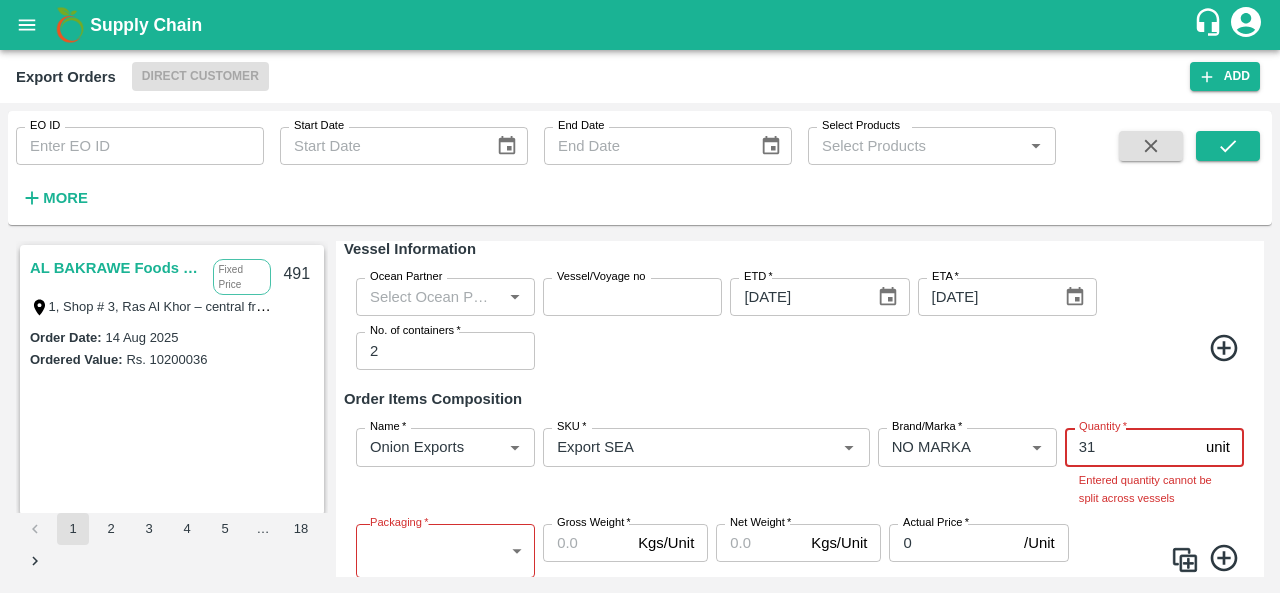 click on "31" at bounding box center [1131, 447] 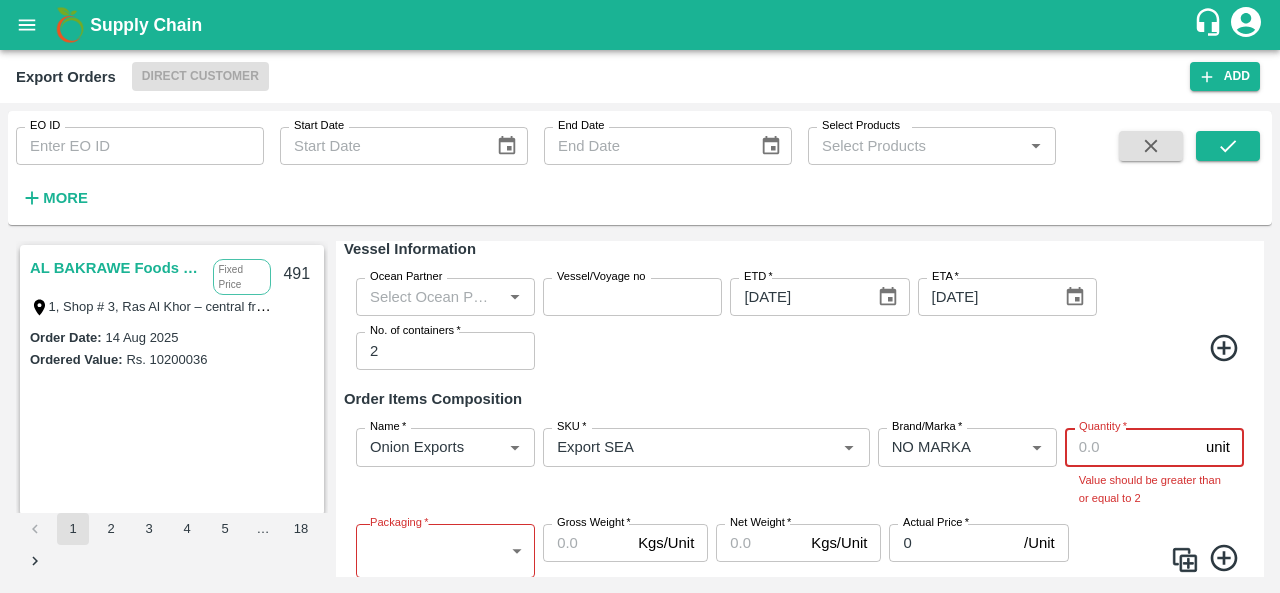 click on "ALBAKRAWE Foods FZE Fixed Price 1, Shop # 3, Ras Al Khor – central fruits and vegetables market, , , , , [COUNTRY] 491 Order Date : [DATE] Ordered Value: Rs. 10200036 ABUSEEDO TRADING L.L.C Fixed Price Shop No.43, ,Wholesale Building No. 2 Central Fruit and Vegetable Market, PO BOX 4494 [CITY]- [COUNTRY]. 490 Order Date : [DATE] Ordered Value: Rs. 20984779.2 ABUSEEDO TRADING L.L.C Fixed Price Shop No.43, ,Wholesale Building No. 2 Central Fruit and Vegetable Market, PO BOX 4494 [CITY]- [COUNTRY]. 489 Order Date : [DATE] Ordered Value: Rs. 24482458 ALBAKRAWE Foods FZE Fixed Price 1, Shop # 3, Ras Al Khor – central fruits and vegetables market, , , , , [COUNTRY] 488 Order Date : [DATE] Ordered Value: Rs. 5111722 Chifu Global FZE Commission LB15410A, Jebel Ali Free Zone, Jafza, [CITY], [CITY], 400021, [COUNTRY] 487 : Rs." at bounding box center [640, 296] 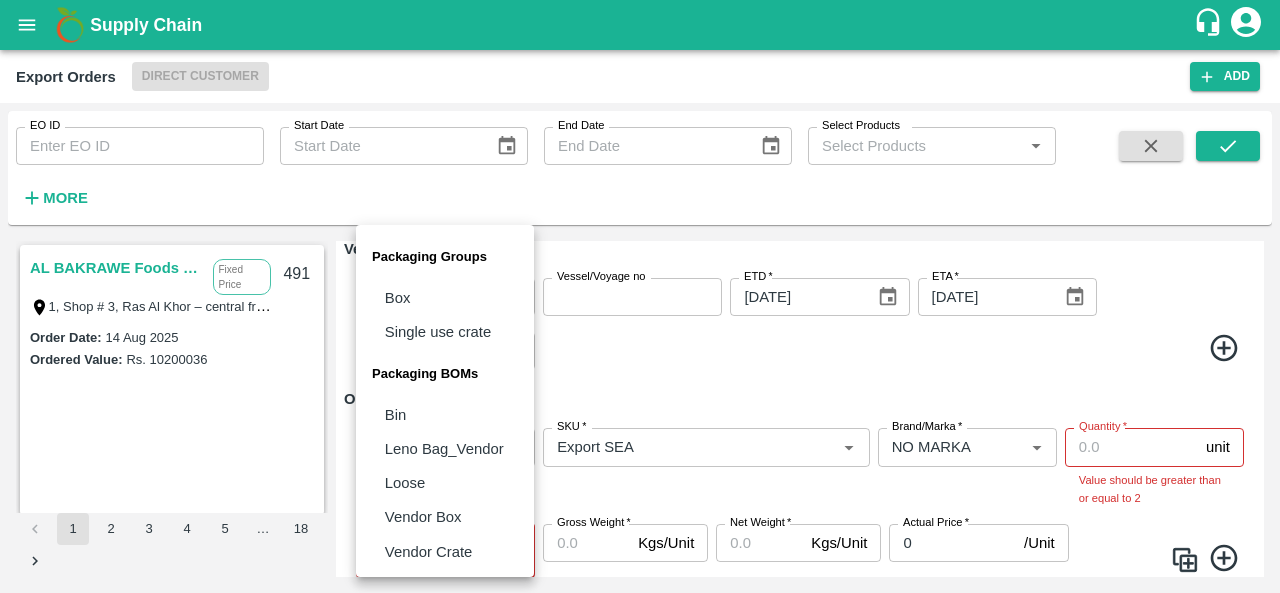 click at bounding box center (640, 296) 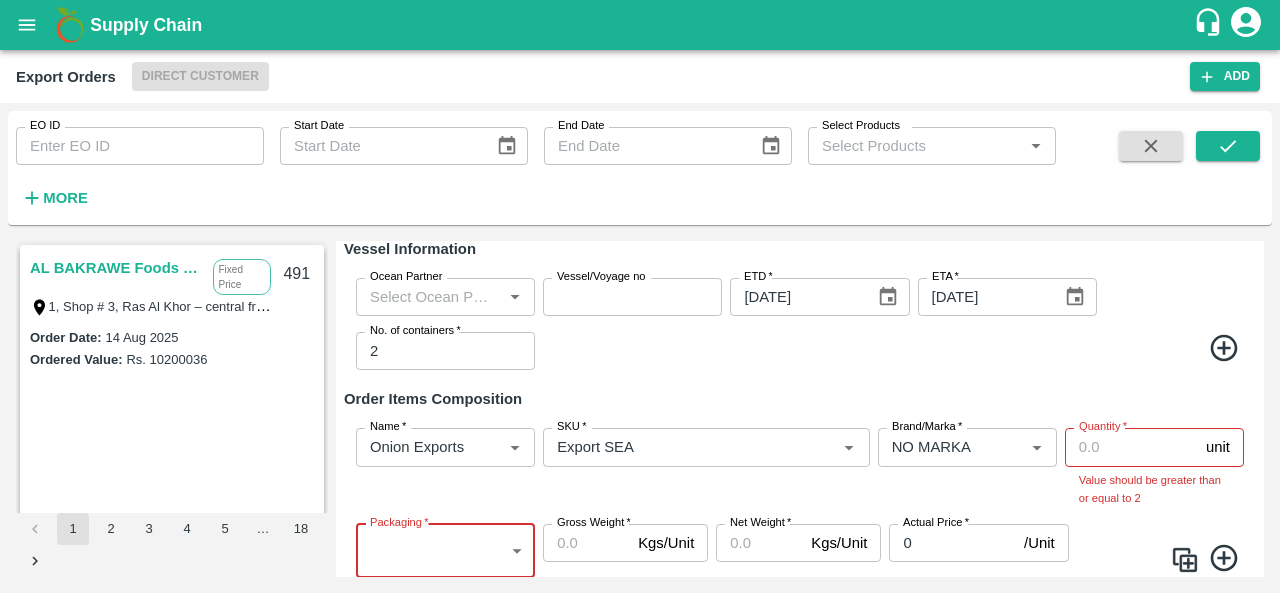 click on "ALBAKRAWE Foods FZE Fixed Price 1, Shop # 3, Ras Al Khor – central fruits and vegetables market, , , , , [COUNTRY] 491 Order Date : [DATE] Ordered Value: Rs. 10200036 ABUSEEDO TRADING L.L.C Fixed Price Shop No.43, ,Wholesale Building No. 2 Central Fruit and Vegetable Market, PO BOX 4494 [CITY]- [COUNTRY]. 490 Order Date : [DATE] Ordered Value: Rs. 20984779.2 ABUSEEDO TRADING L.L.C Fixed Price Shop No.43, ,Wholesale Building No. 2 Central Fruit and Vegetable Market, PO BOX 4494 [CITY]- [COUNTRY]. 489 Order Date : [DATE] Ordered Value: Rs. 24482458 ALBAKRAWE Foods FZE Fixed Price 1, Shop # 3, Ras Al Khor – central fruits and vegetables market, , , , , [COUNTRY] 488 Order Date : [DATE] Ordered Value: Rs. 5111722 Chifu Global FZE Commission LB15410A, Jebel Ali Free Zone, Jafza, [CITY], [CITY], 400021, [COUNTRY] 487 : Rs." at bounding box center (640, 296) 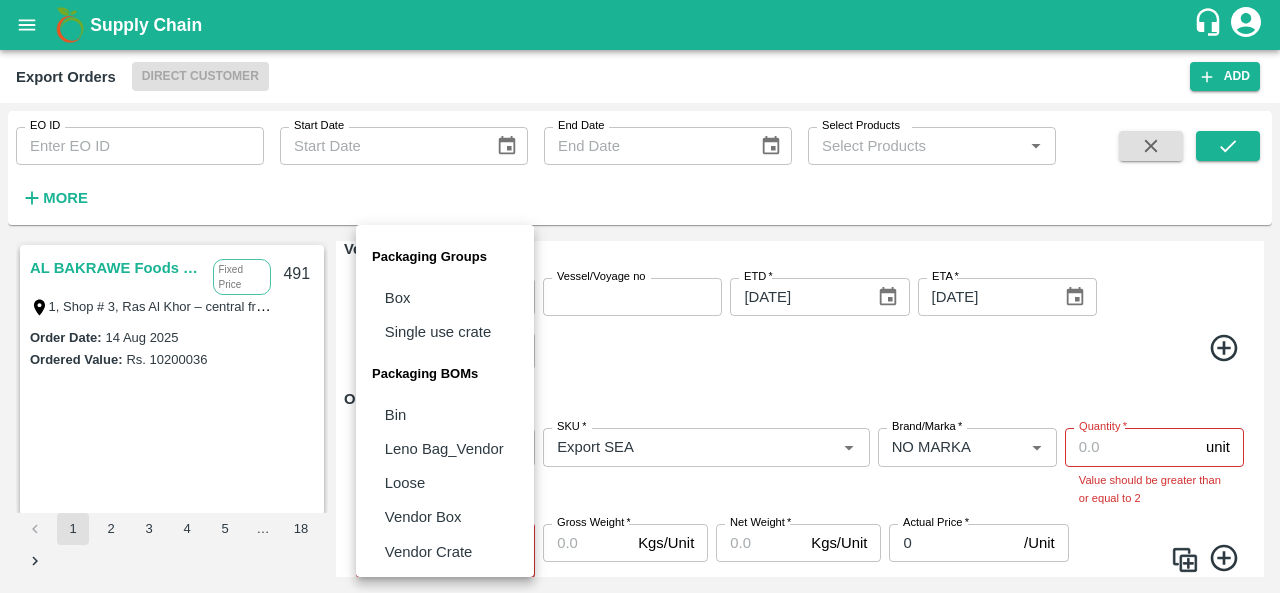 click at bounding box center (640, 296) 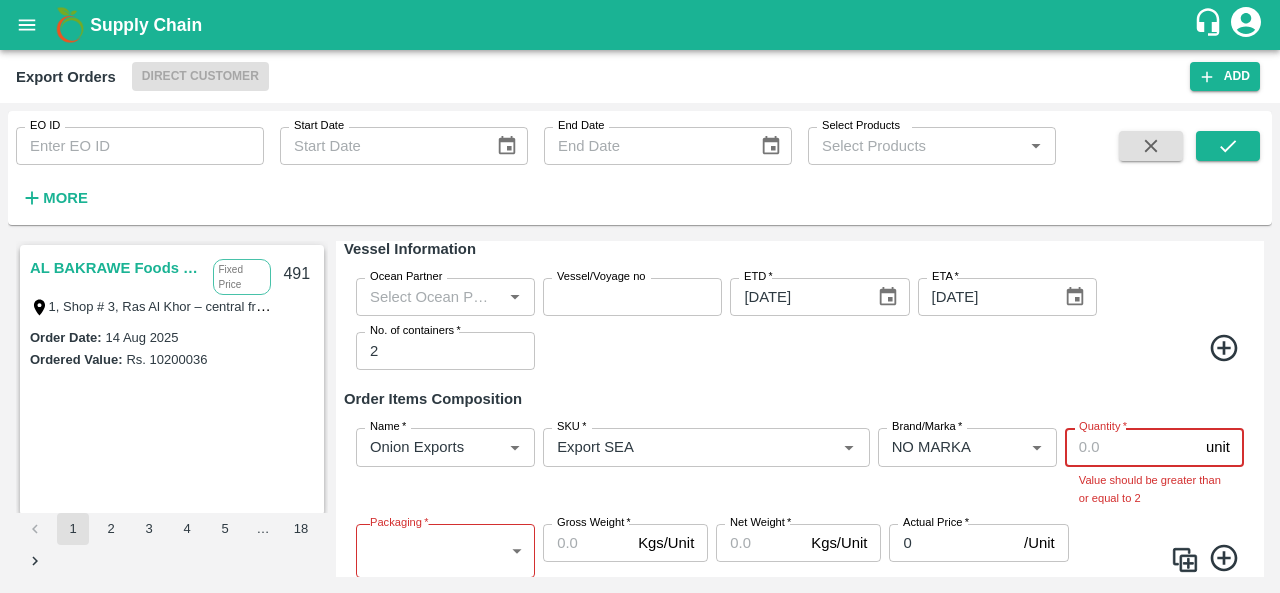 click on "Quantity   *" at bounding box center (1131, 447) 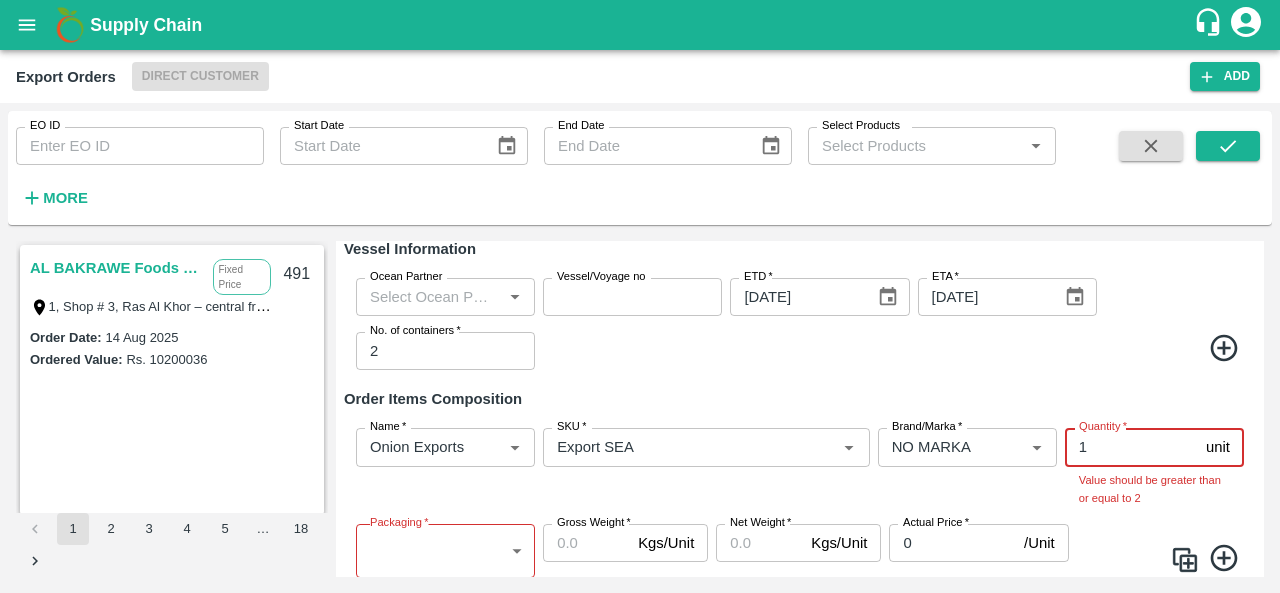 type on "1" 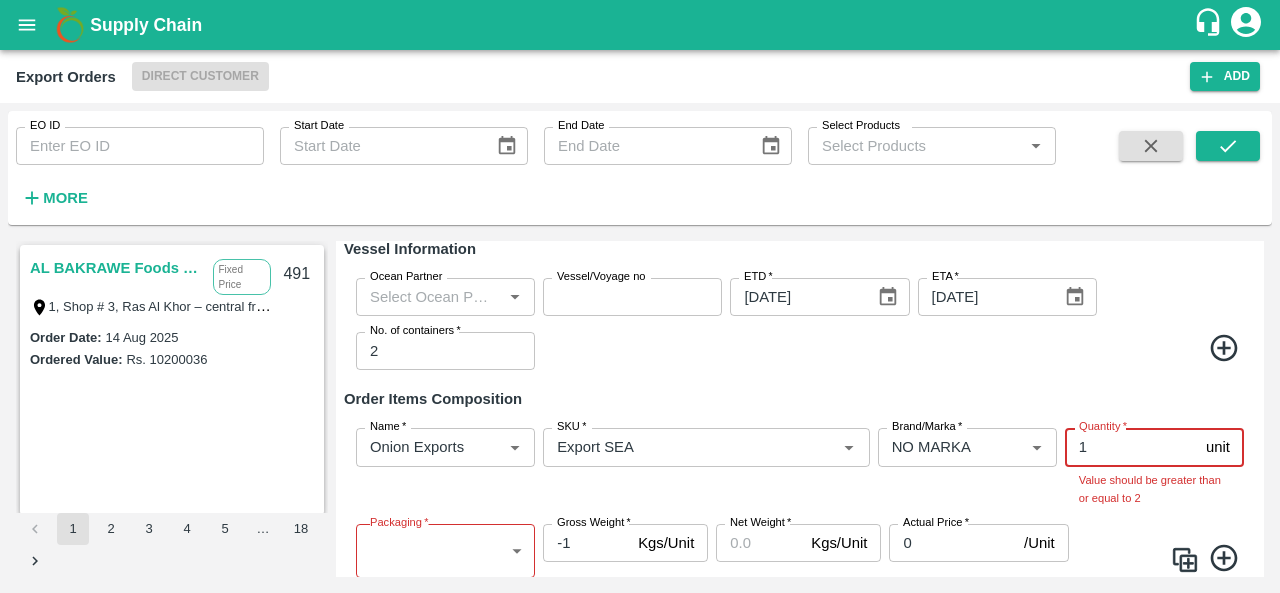 click on "-1" at bounding box center [586, 543] 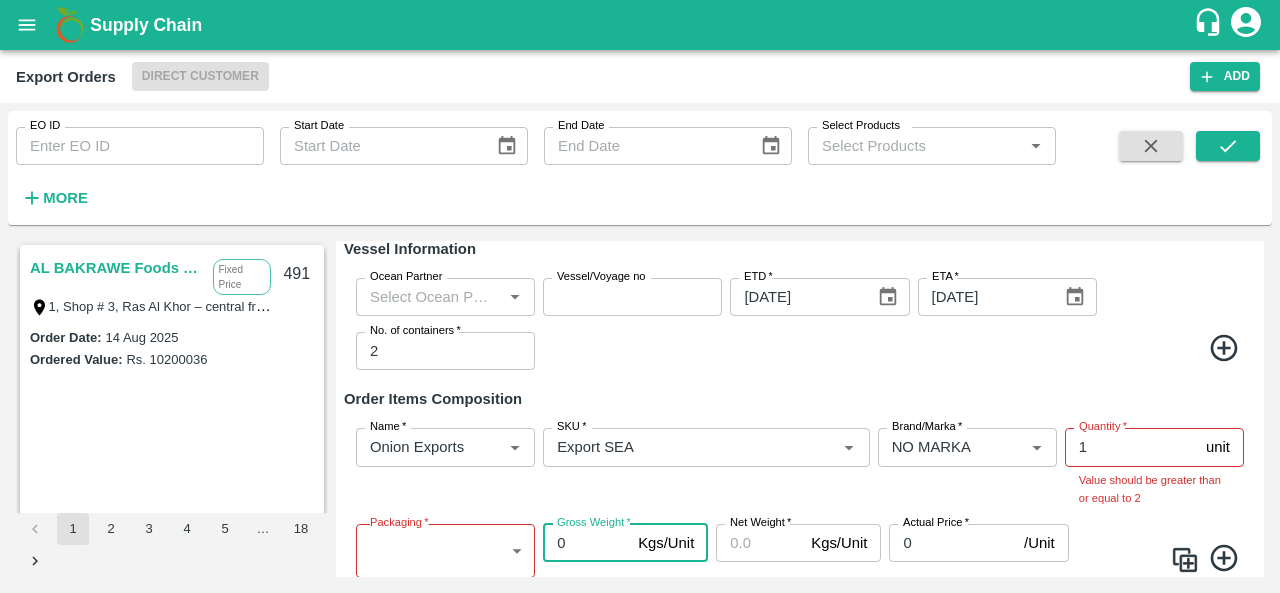 type on "0" 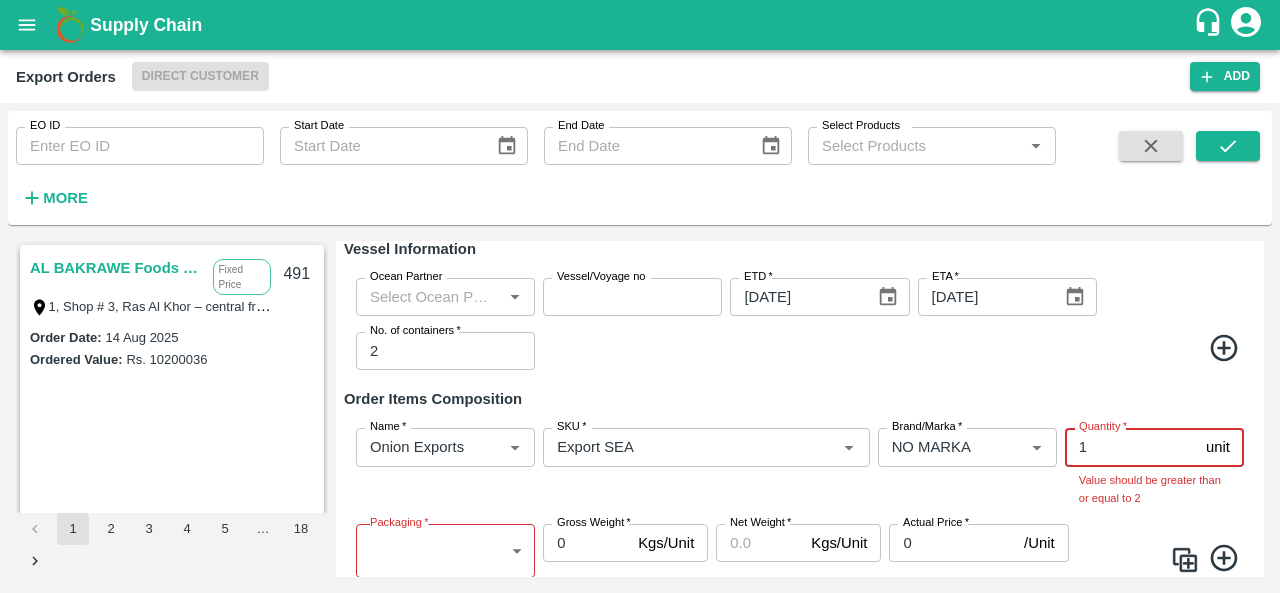 click on "1" at bounding box center (1131, 447) 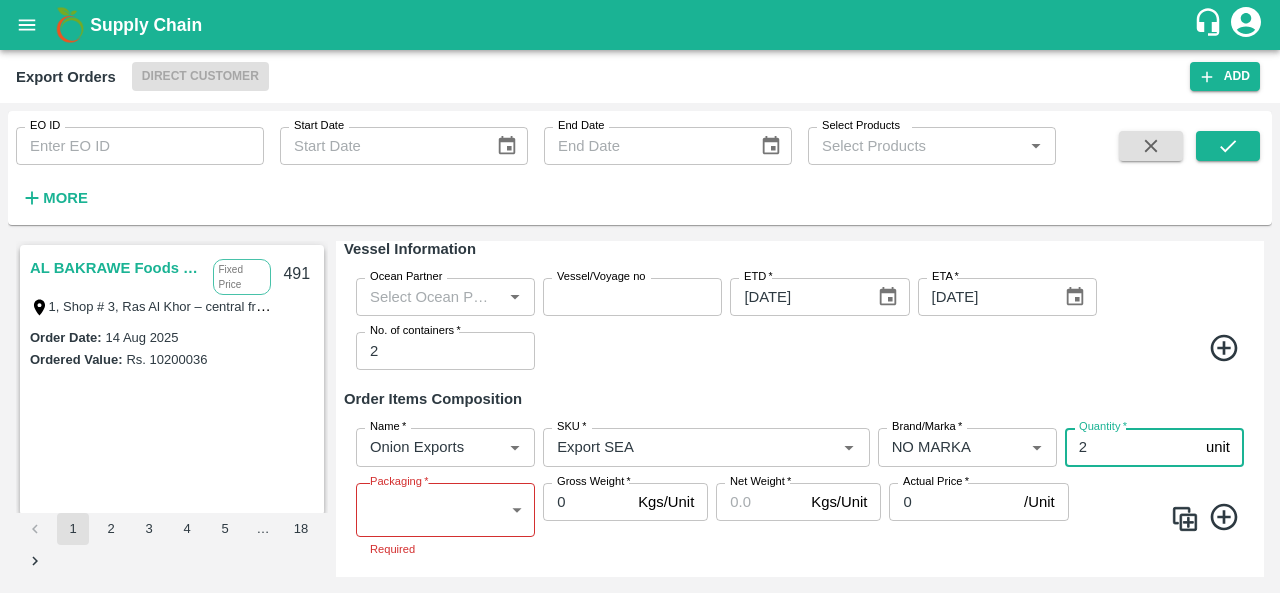 type on "2" 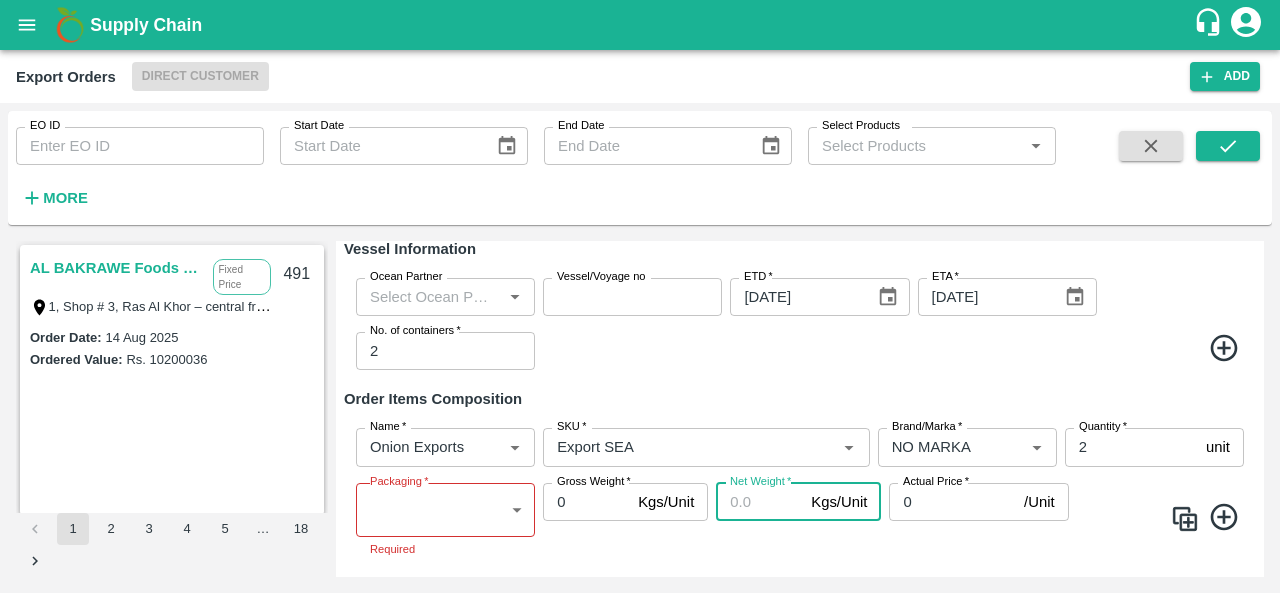 click on "Net Weight   *" at bounding box center (759, 502) 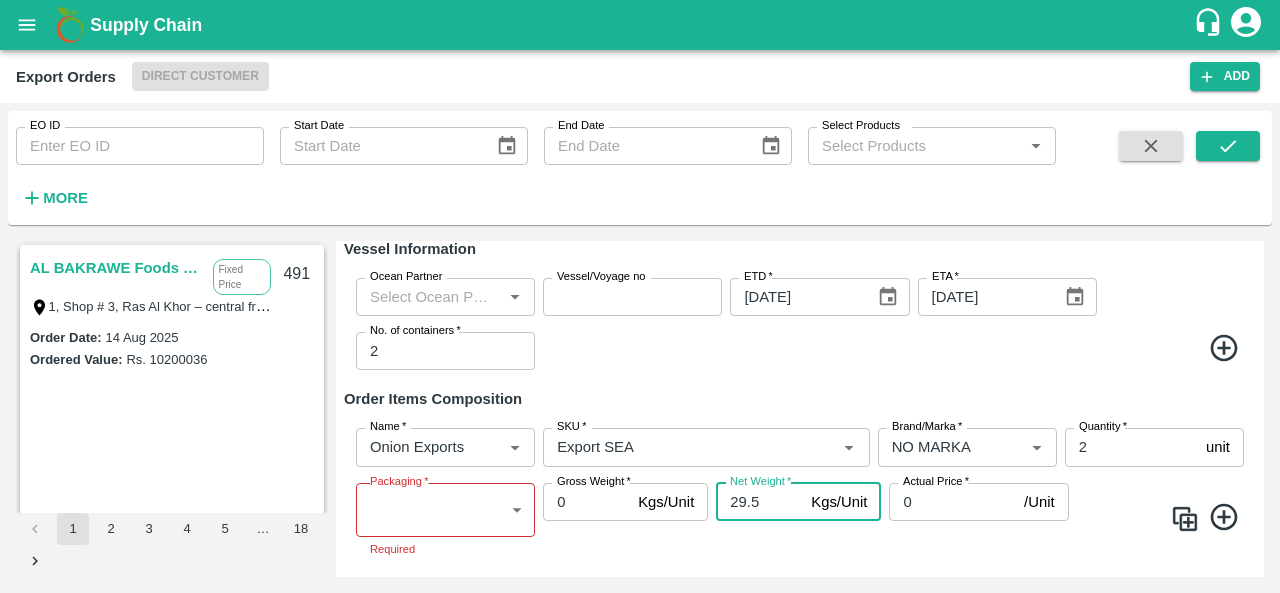 type on "29.5" 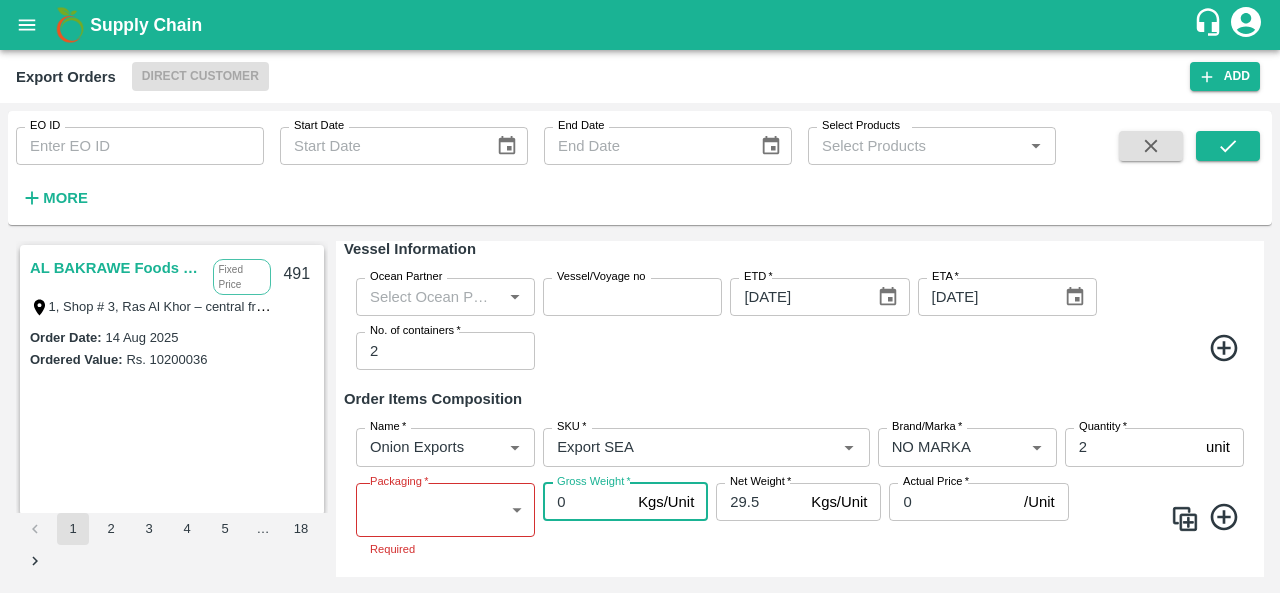 click on "0" at bounding box center [586, 502] 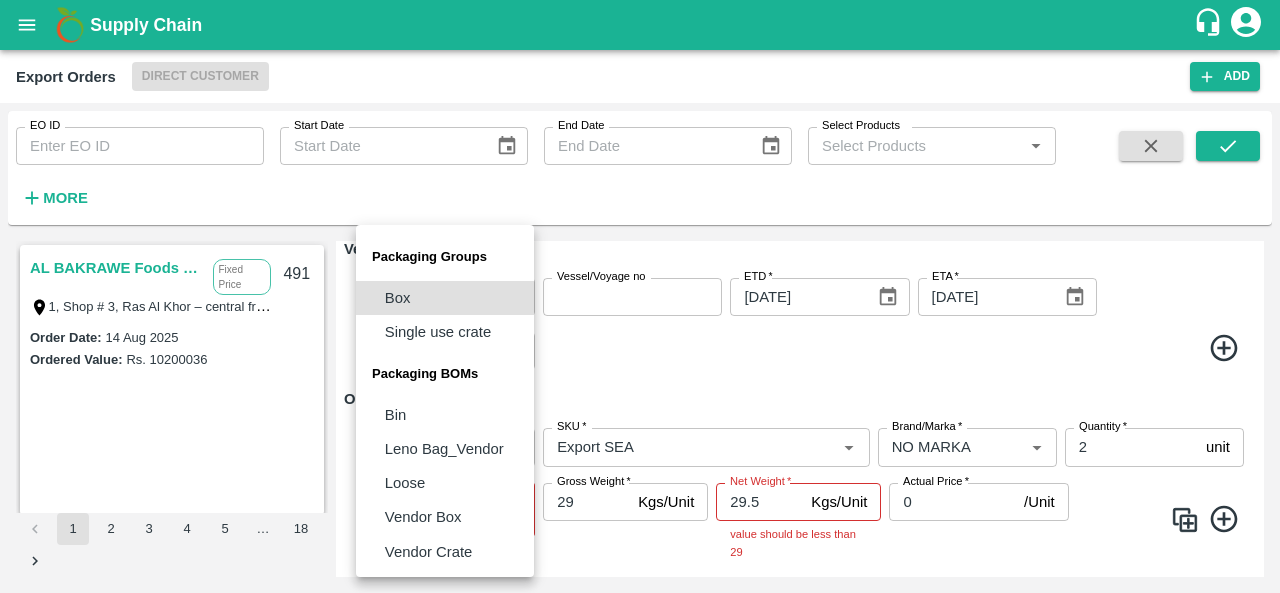 click on "ALBAKRAWE Foods FZE Fixed Price 1, Shop # 3, Ras Al Khor – central fruits and vegetables market, , , , , [COUNTRY] 491 Order Date : [DATE] Ordered Value: Rs. 10200036 ABUSEEDO TRADING L.L.C Fixed Price Shop No.43, ,Wholesale Building No. 2 Central Fruit and Vegetable Market, PO BOX 4494 [CITY]- [COUNTRY]. 490 Order Date : [DATE] Ordered Value: Rs. 20984779.2 ABUSEEDO TRADING L.L.C Fixed Price Shop No.43, ,Wholesale Building No. 2 Central Fruit and Vegetable Market, PO BOX 4494 [CITY]- [COUNTRY]. 489 Order Date : [DATE] Ordered Value: Rs. 24482458 ALBAKRAWE Foods FZE Fixed Price 1, Shop # 3, Ras Al Khor – central fruits and vegetables market, , , , , [COUNTRY] 488 Order Date : [DATE] Ordered Value: Rs. 5111722 Chifu Global FZE Commission LB15410A, Jebel Ali Free Zone, Jafza, [CITY], [CITY], 400021, [COUNTRY] 487 : Rs." at bounding box center [640, 296] 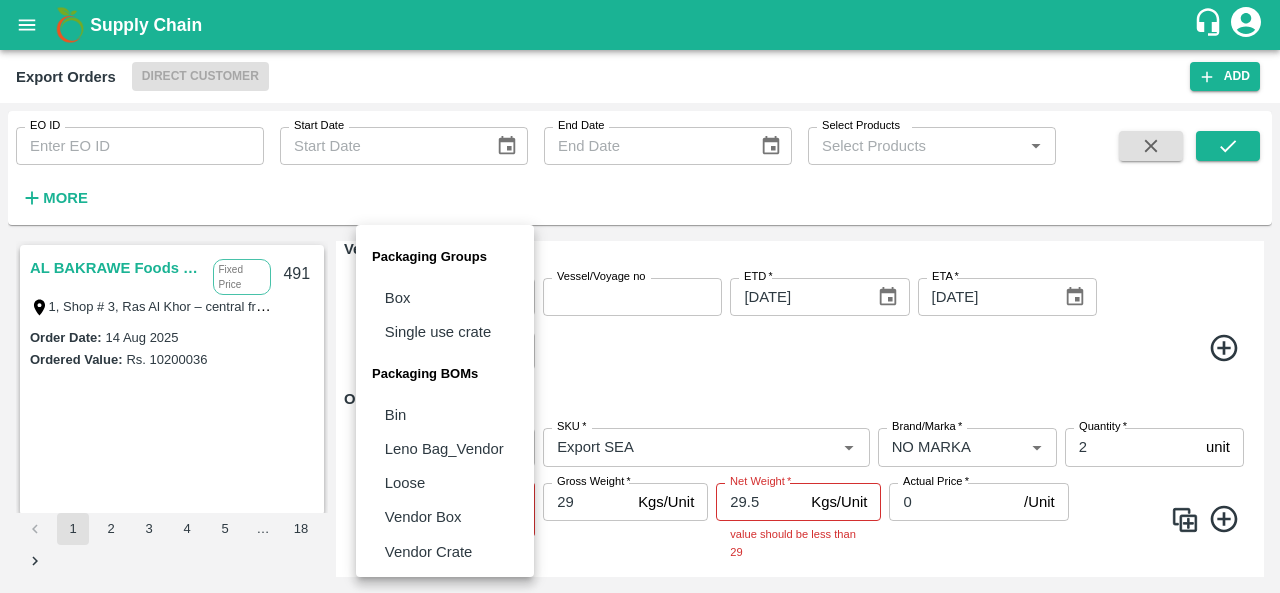 click at bounding box center (640, 296) 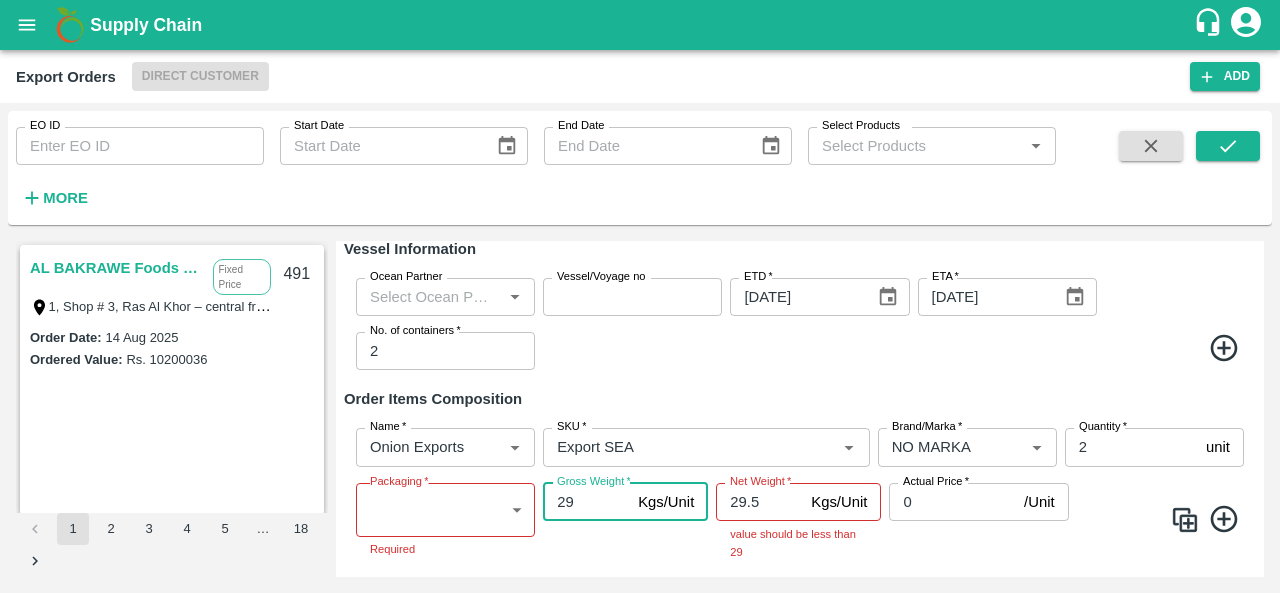 click on "29" at bounding box center (586, 502) 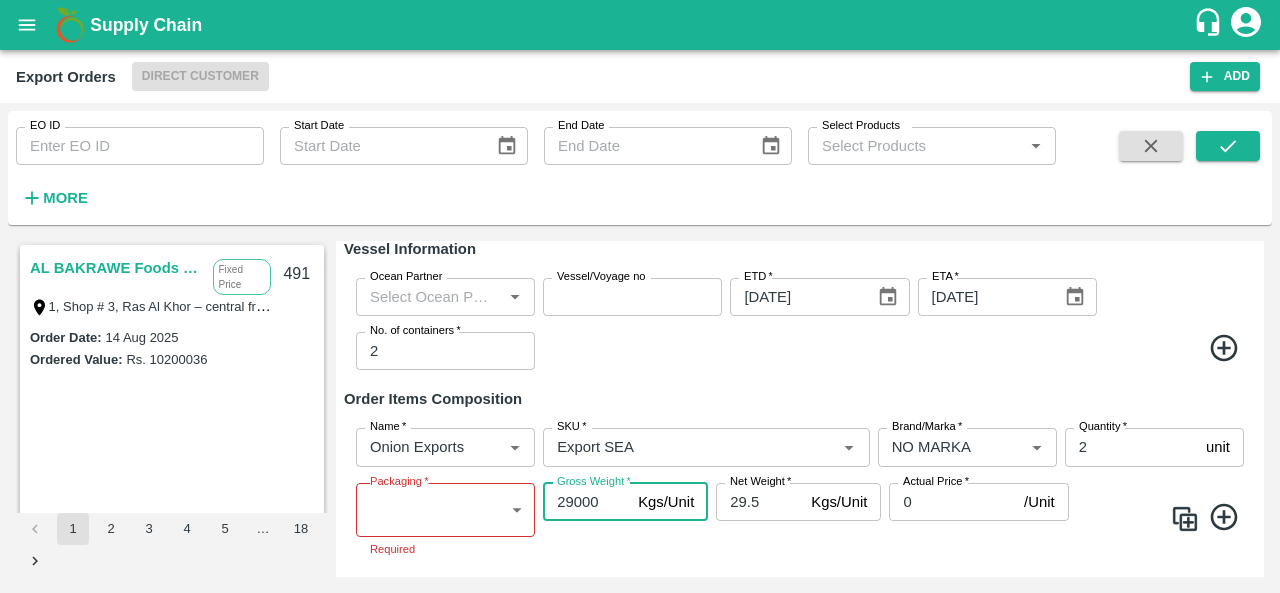 type on "29000" 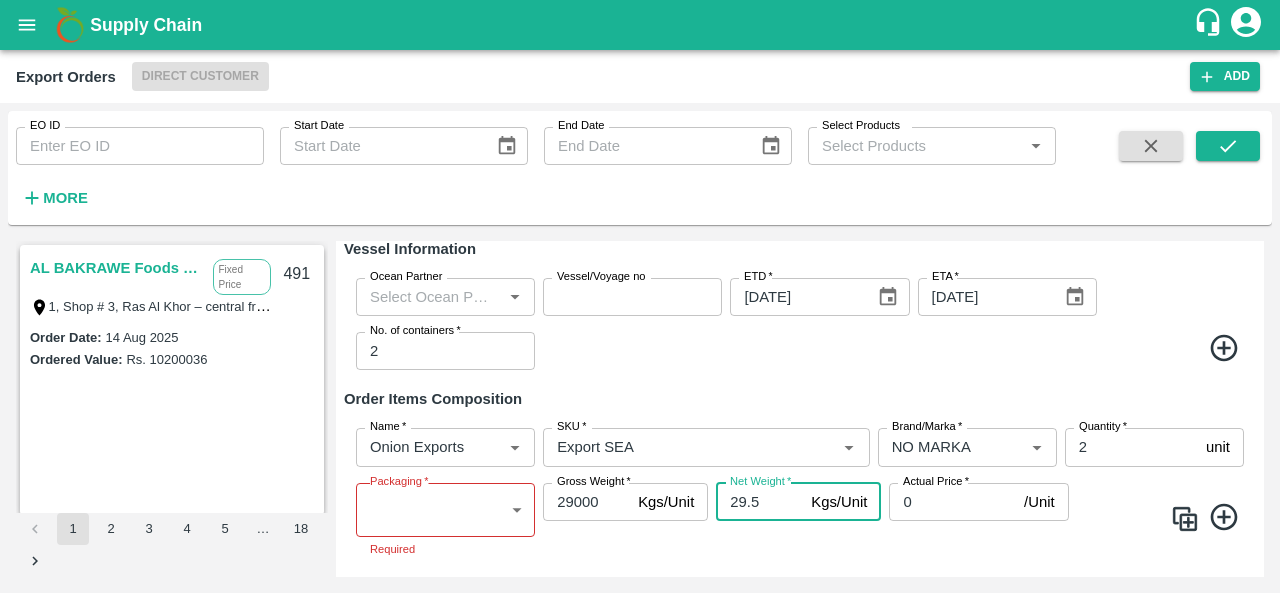click on "29.5" at bounding box center [759, 502] 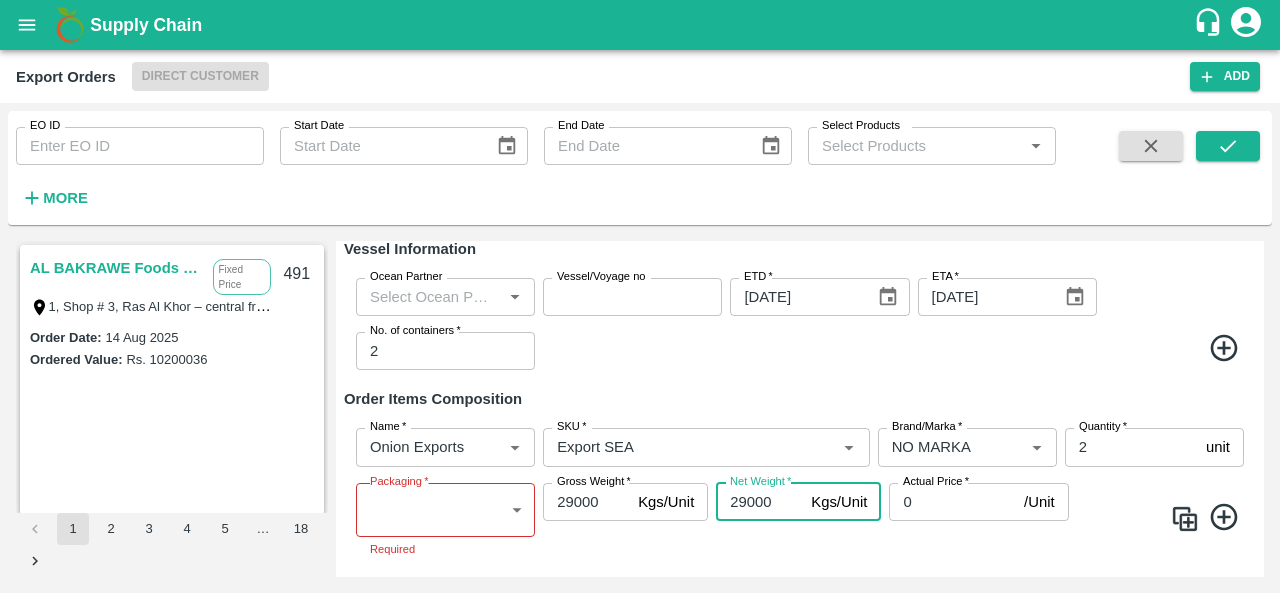 type on "29000" 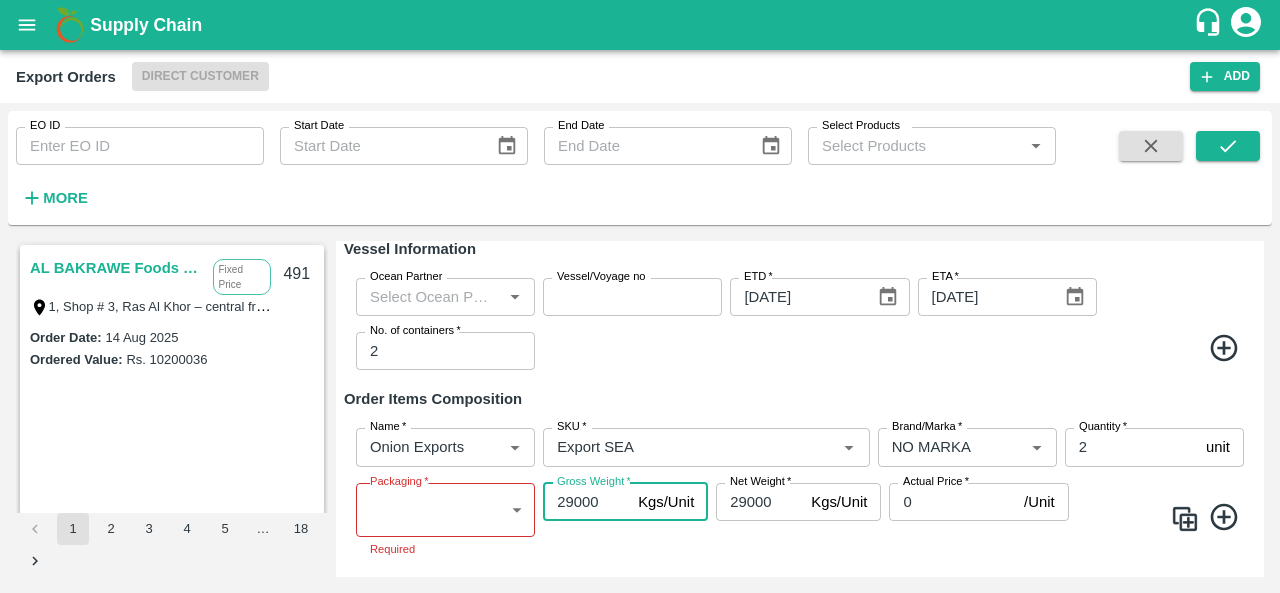 click on "29000" at bounding box center (586, 502) 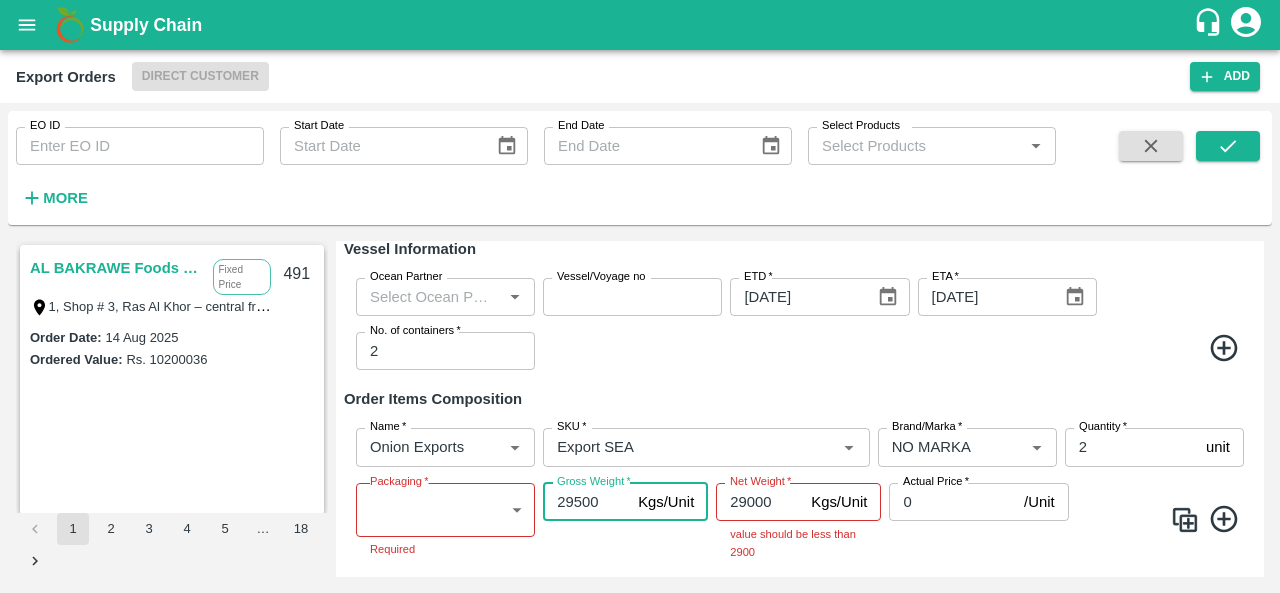 type on "29500" 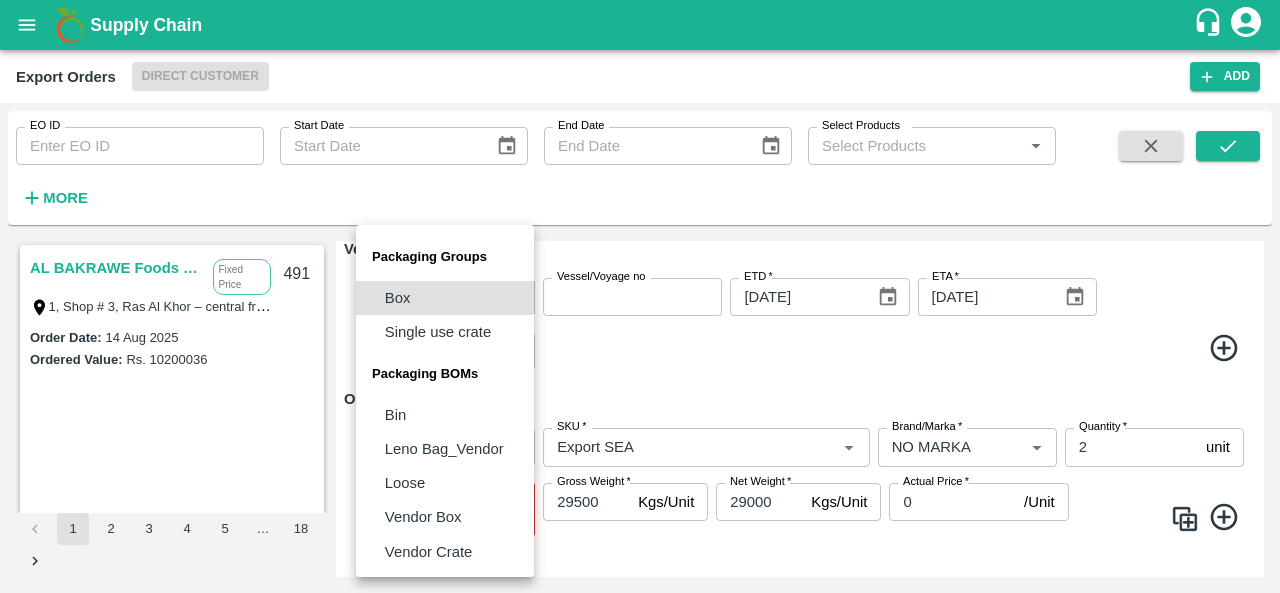 click on "ALBAKRAWE Foods FZE Fixed Price 1, Shop # 3, Ras Al Khor – central fruits and vegetables market, , , , , [COUNTRY] 491 Order Date : [DATE] Ordered Value: Rs. 10200036 ABUSEEDO TRADING L.L.C Fixed Price Shop No.43, ,Wholesale Building No. 2 Central Fruit and Vegetable Market, PO BOX 4494 [CITY]- [COUNTRY]. 490 Order Date : [DATE] Ordered Value: Rs. 20984779.2 ABUSEEDO TRADING L.L.C Fixed Price Shop No.43, ,Wholesale Building No. 2 Central Fruit and Vegetable Market, PO BOX 4494 [CITY]- [COUNTRY]. 489 Order Date : [DATE] Ordered Value: Rs. 24482458 ALBAKRAWE Foods FZE Fixed Price 1, Shop # 3, Ras Al Khor – central fruits and vegetables market, , , , , [COUNTRY] 488 Order Date : [DATE] Ordered Value: Rs. 5111722 Chifu Global FZE Commission LB15410A, Jebel Ali Free Zone, Jafza, [CITY], [CITY], 400021, [COUNTRY] 487 : Rs." at bounding box center (640, 296) 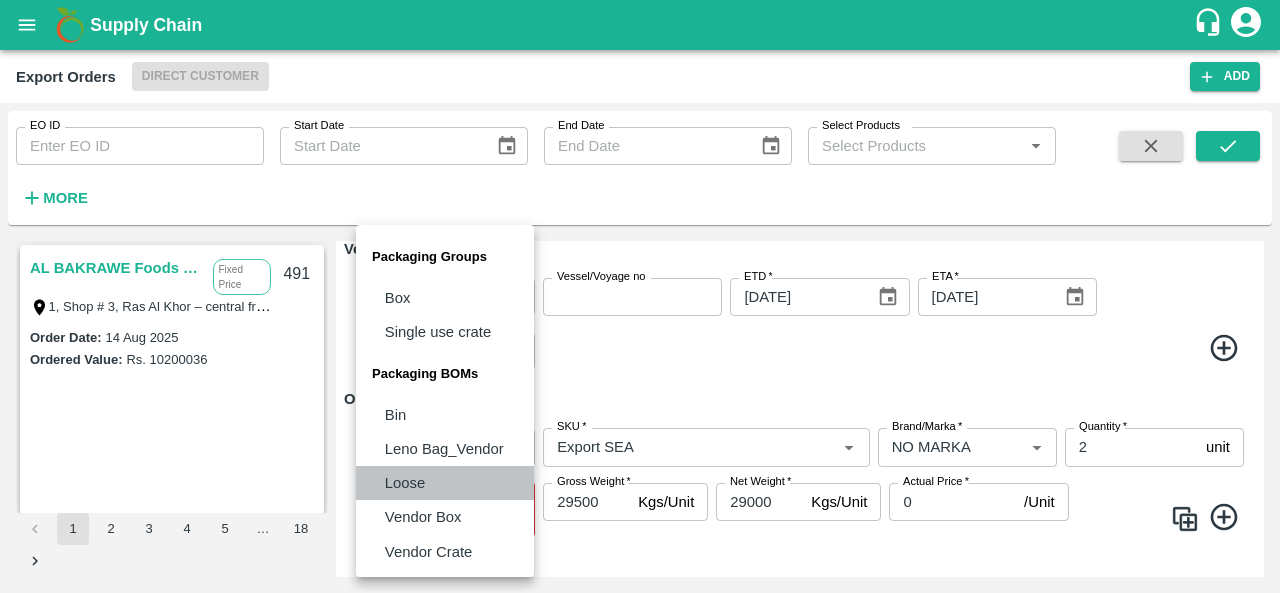 click on "Loose" at bounding box center [405, 483] 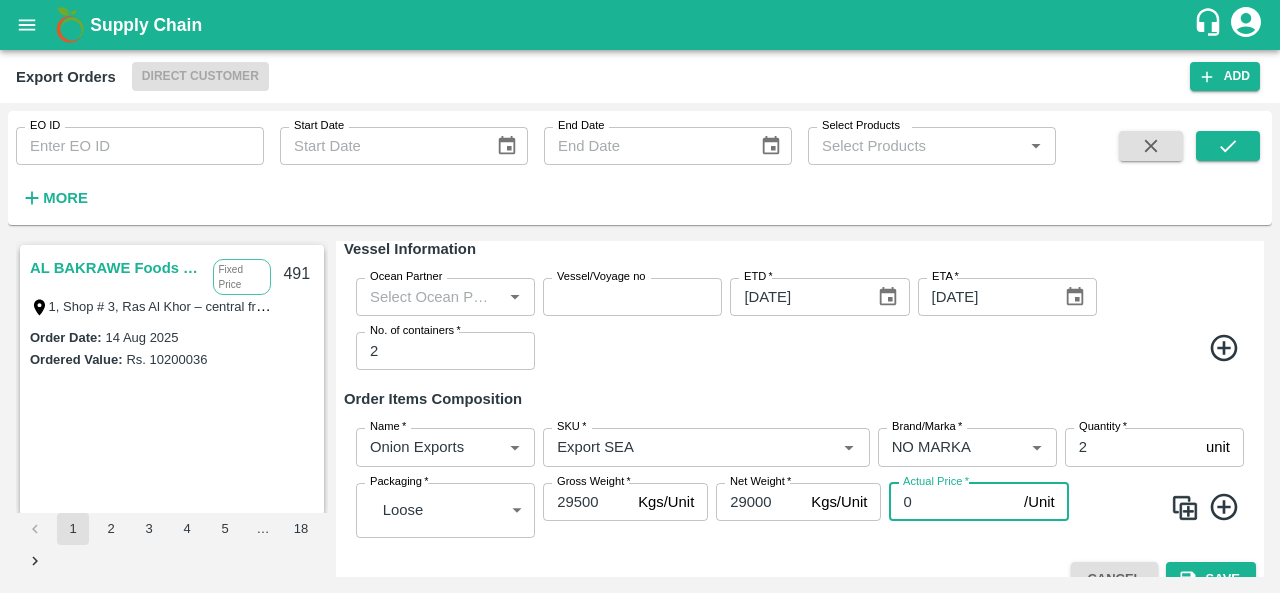 click on "0" at bounding box center [952, 502] 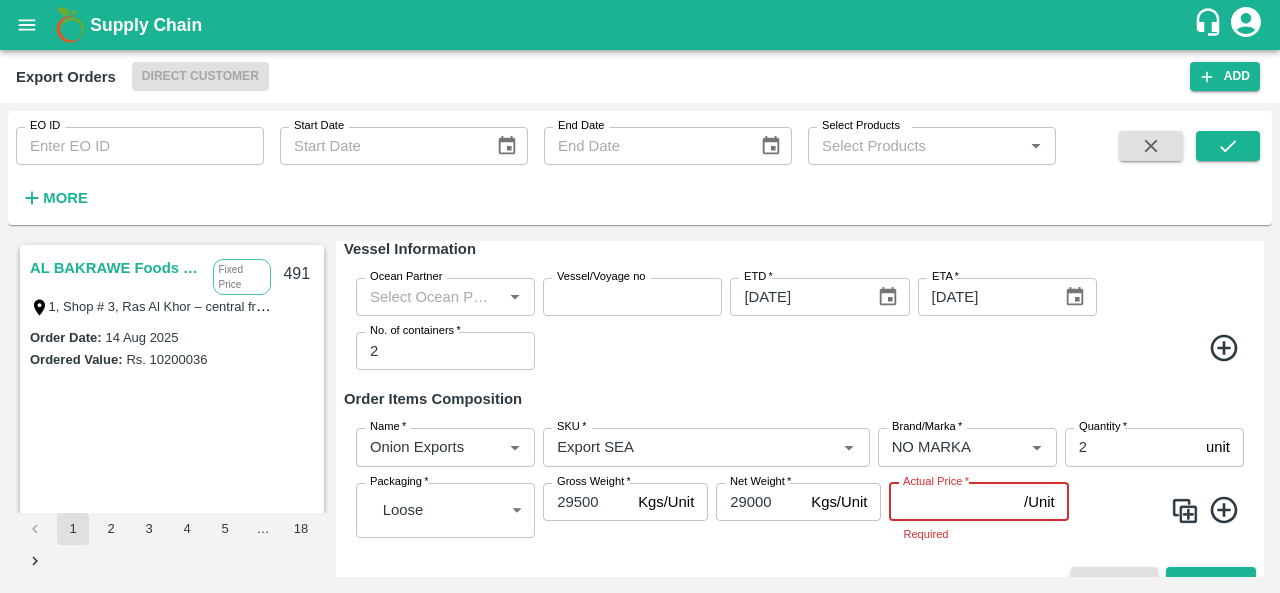 type on "-1" 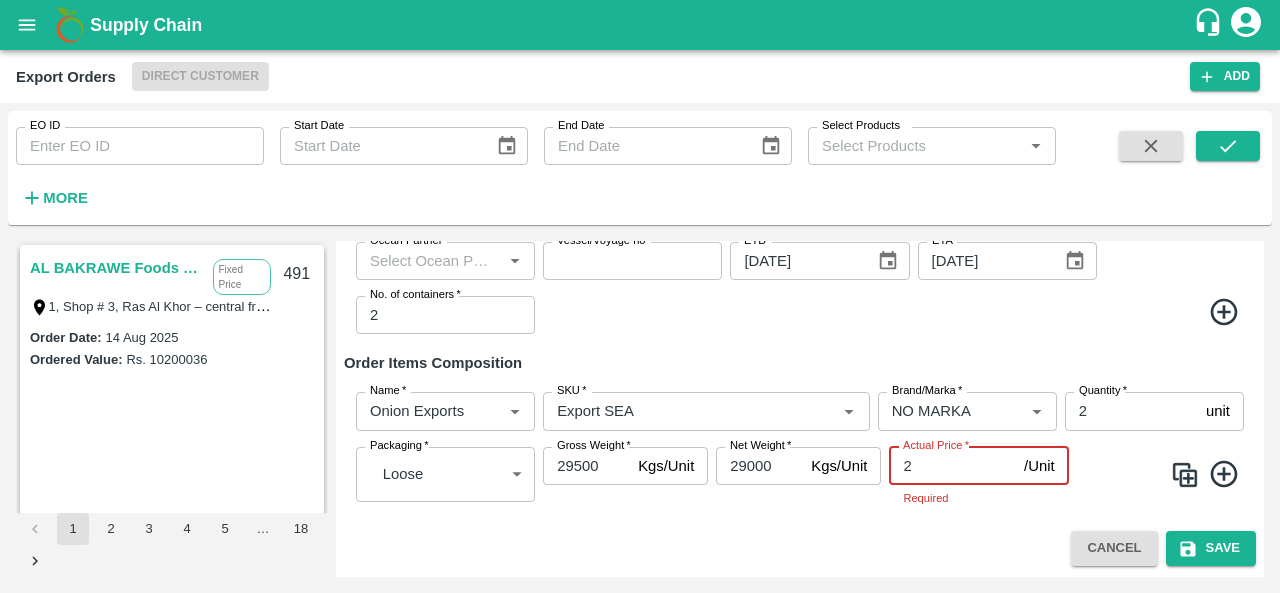 scroll, scrollTop: 559, scrollLeft: 0, axis: vertical 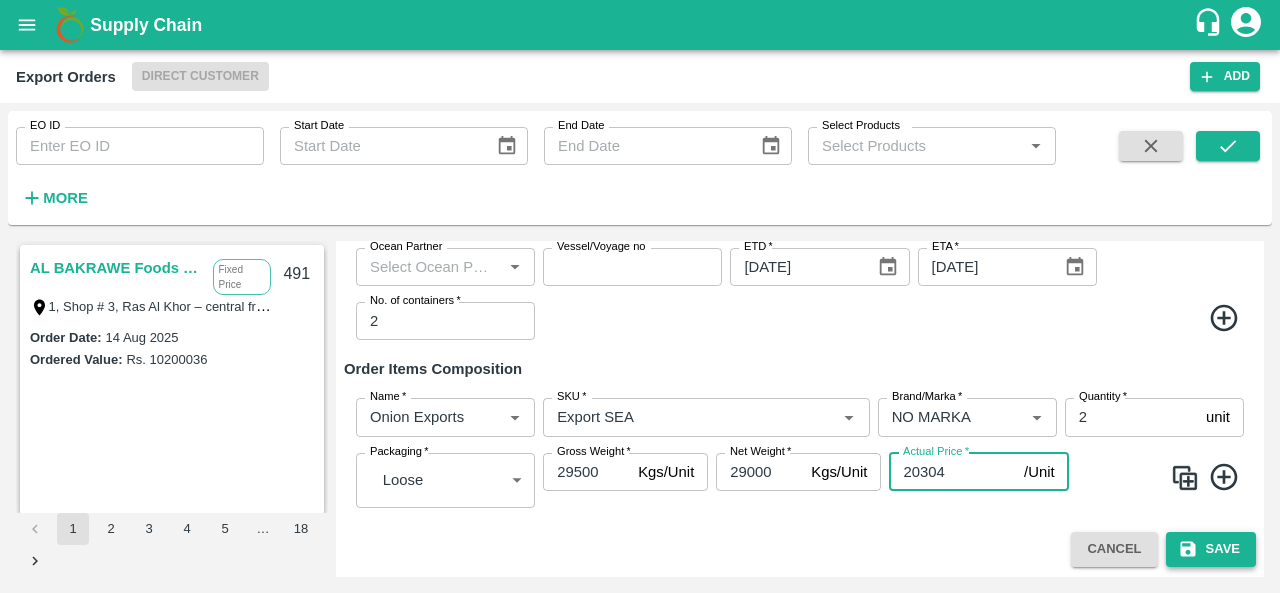 type on "20304" 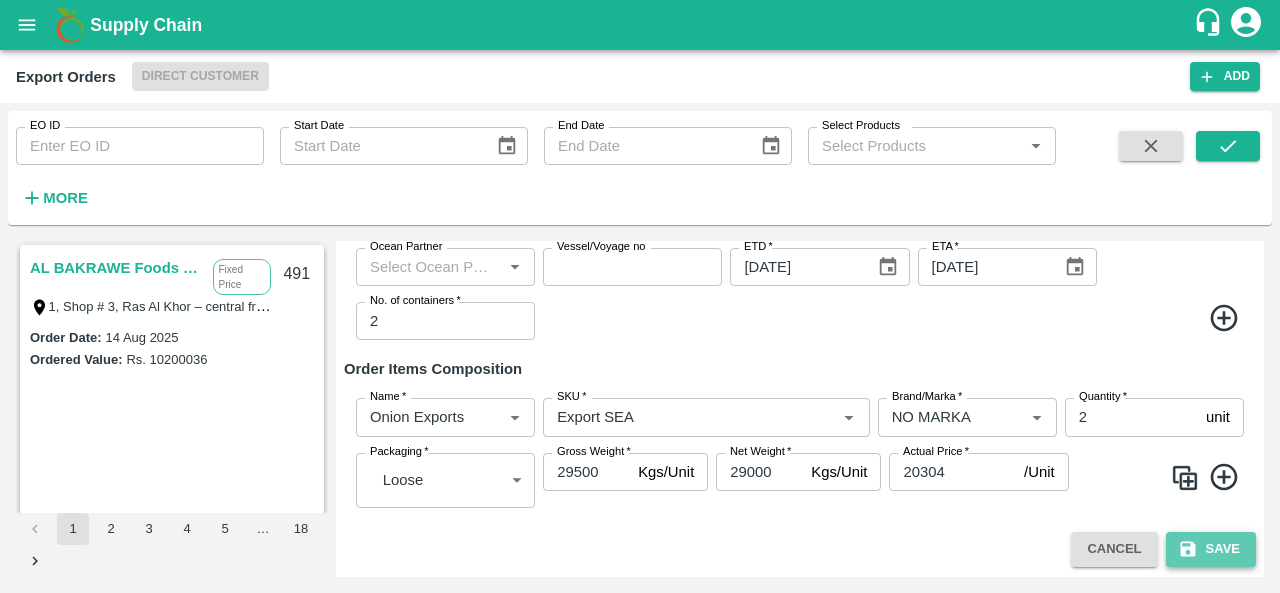 click on "Save" at bounding box center [1211, 549] 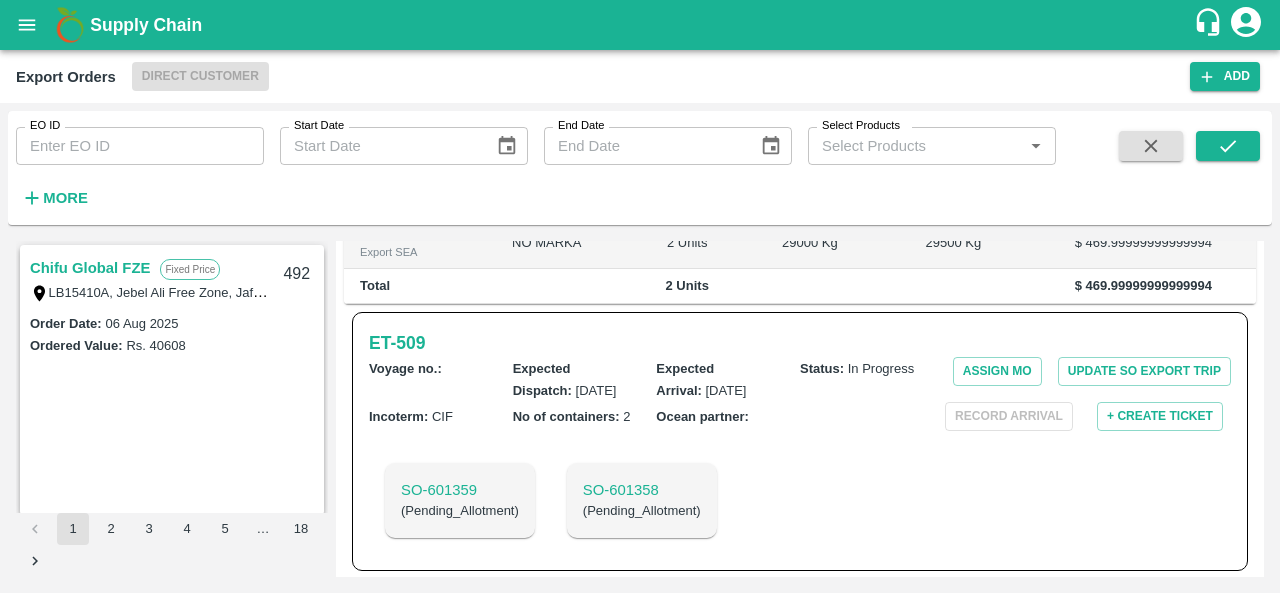 scroll, scrollTop: 478, scrollLeft: 0, axis: vertical 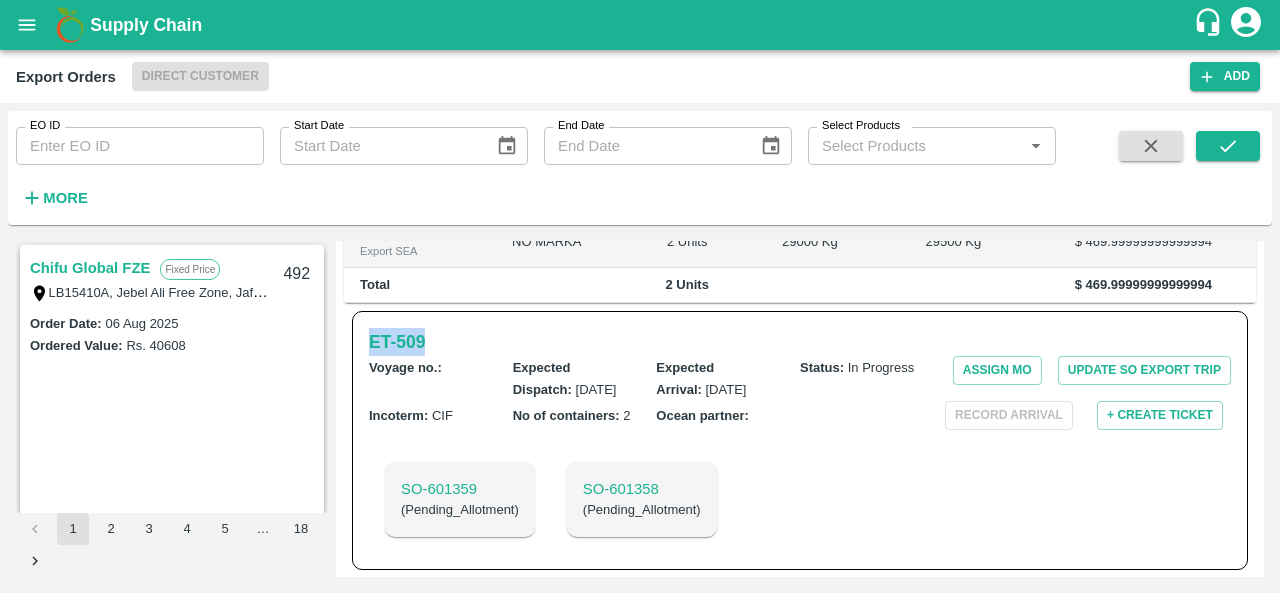 drag, startPoint x: 430, startPoint y: 333, endPoint x: 342, endPoint y: 343, distance: 88.56636 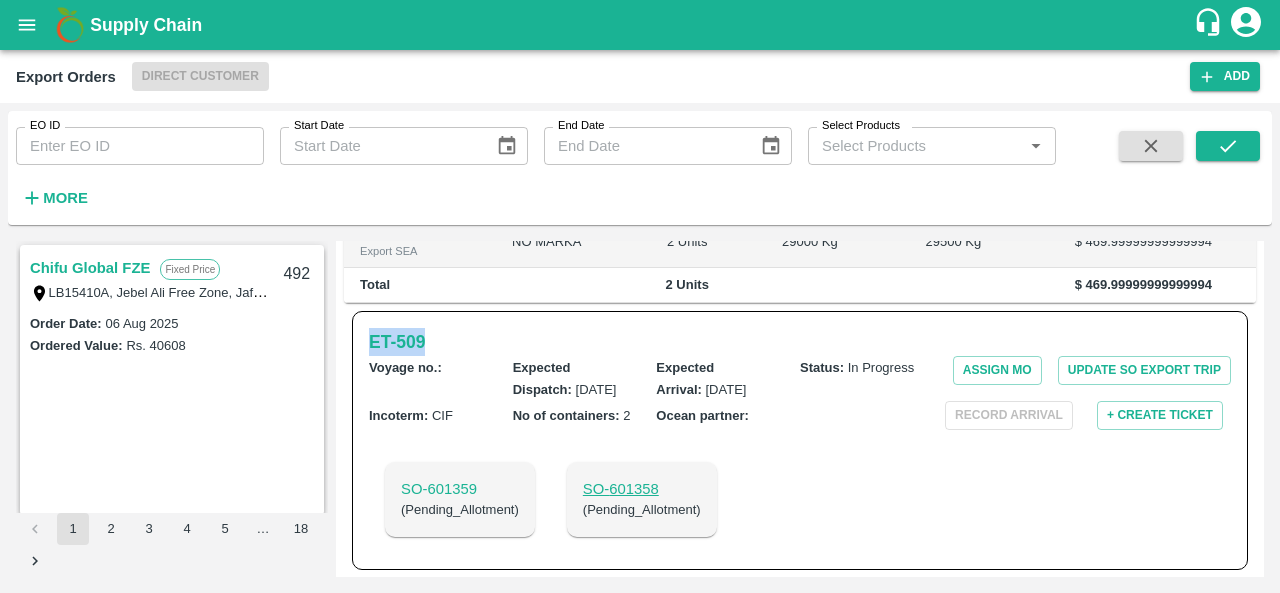 scroll, scrollTop: 0, scrollLeft: 0, axis: both 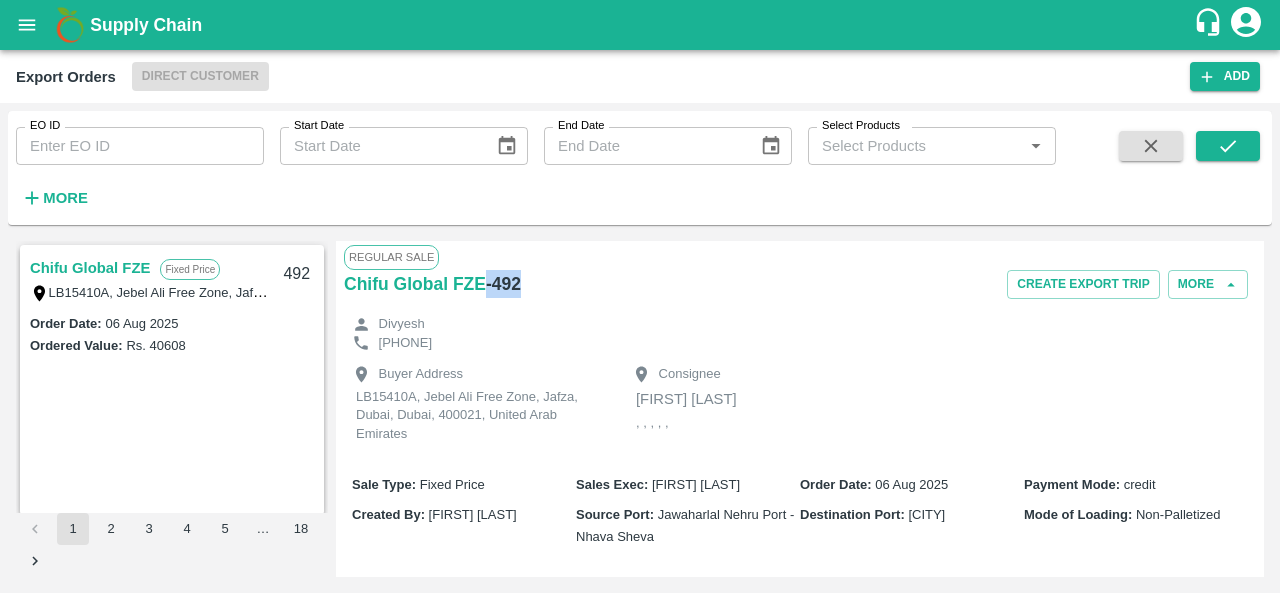 drag, startPoint x: 529, startPoint y: 275, endPoint x: 486, endPoint y: 292, distance: 46.238514 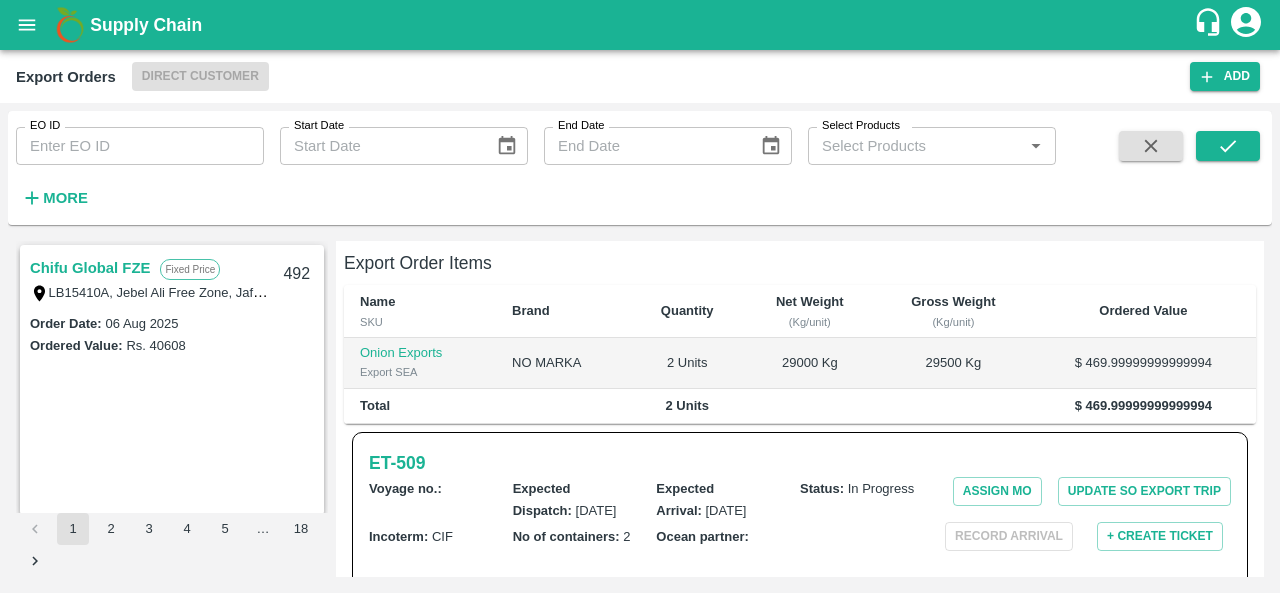 scroll, scrollTop: 478, scrollLeft: 0, axis: vertical 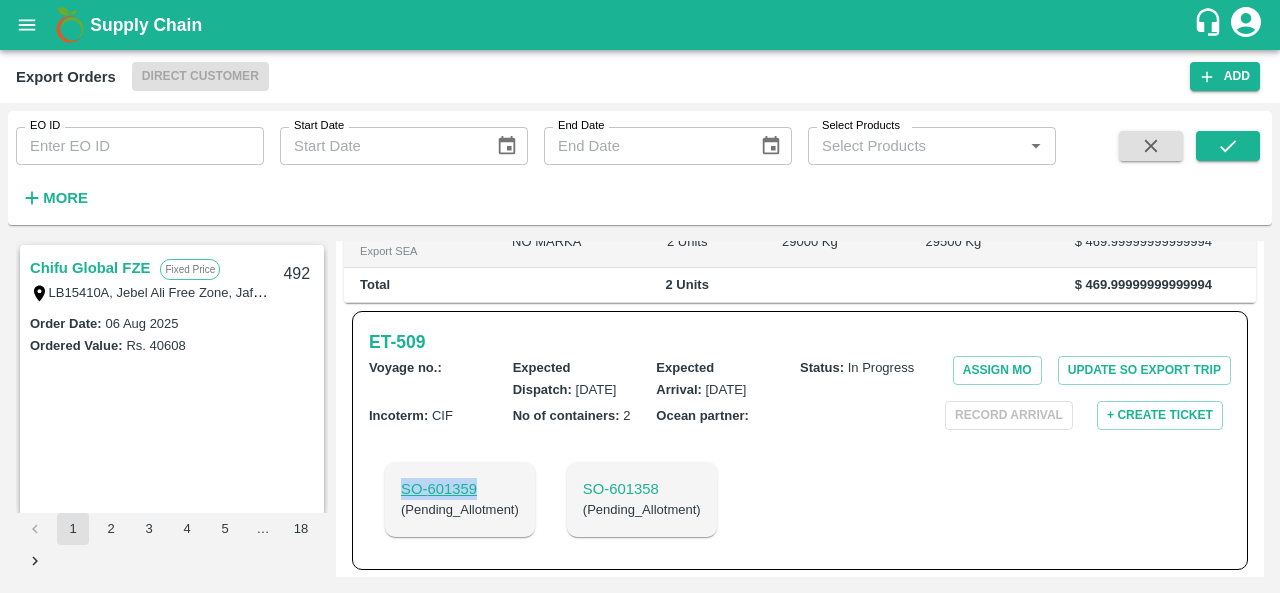 drag, startPoint x: 398, startPoint y: 481, endPoint x: 484, endPoint y: 478, distance: 86.05231 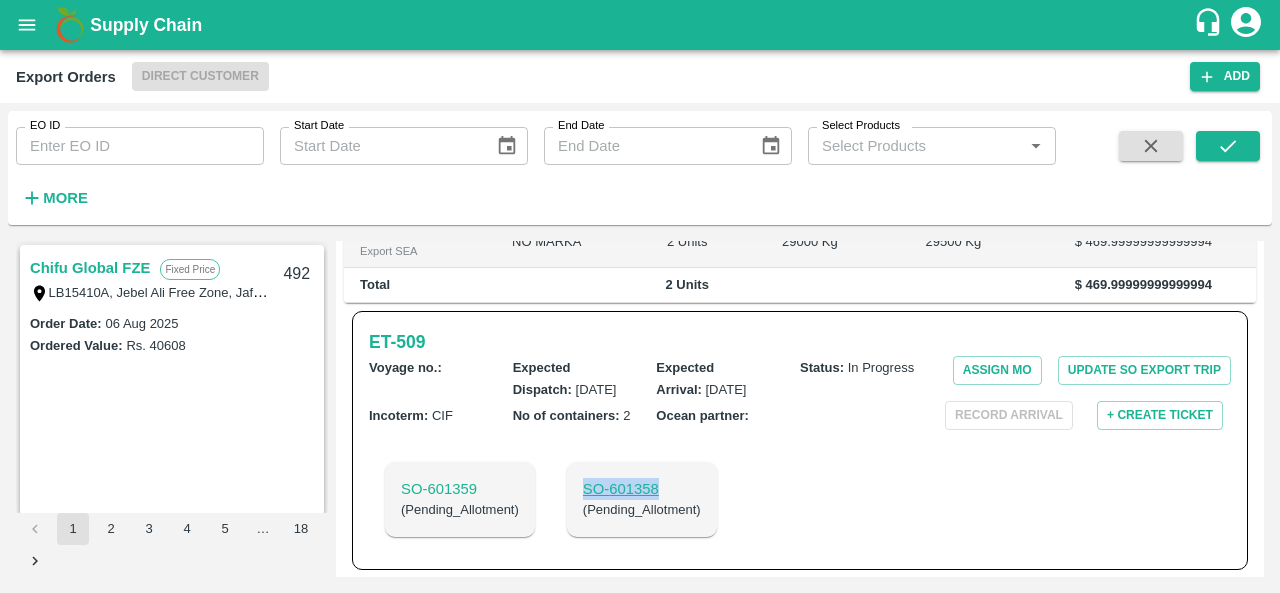 drag, startPoint x: 576, startPoint y: 483, endPoint x: 661, endPoint y: 482, distance: 85.00588 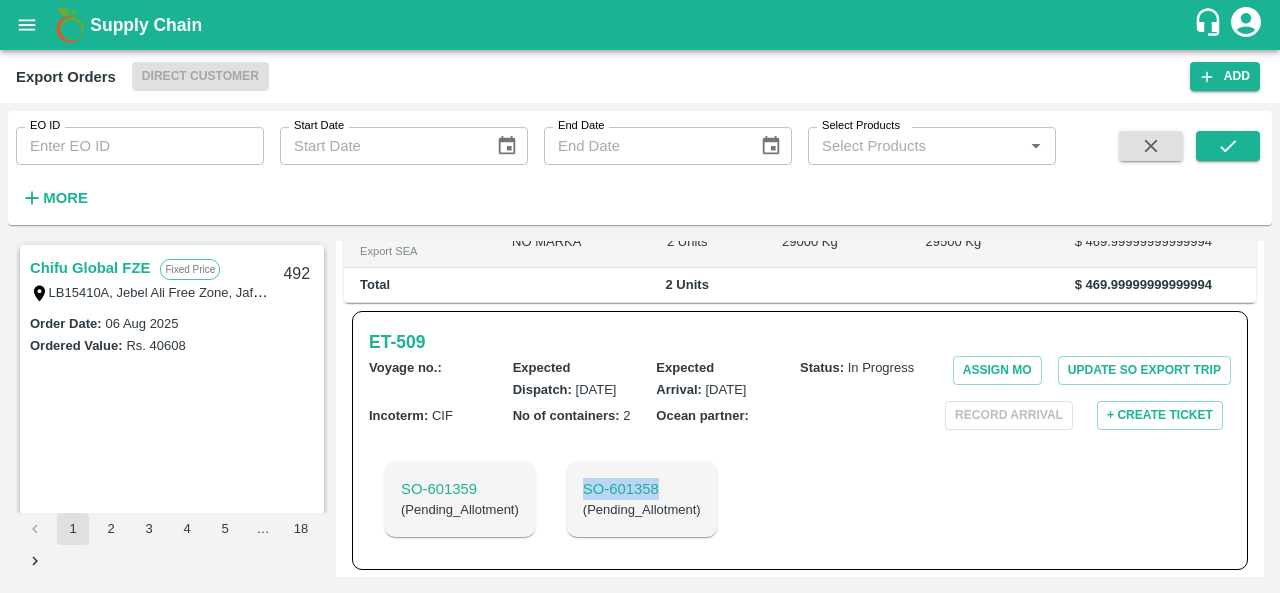 click on "SO- 601359 ( Pending_Allotment ) SO- 601358 ( Pending_Allotment )" at bounding box center [656, 499] 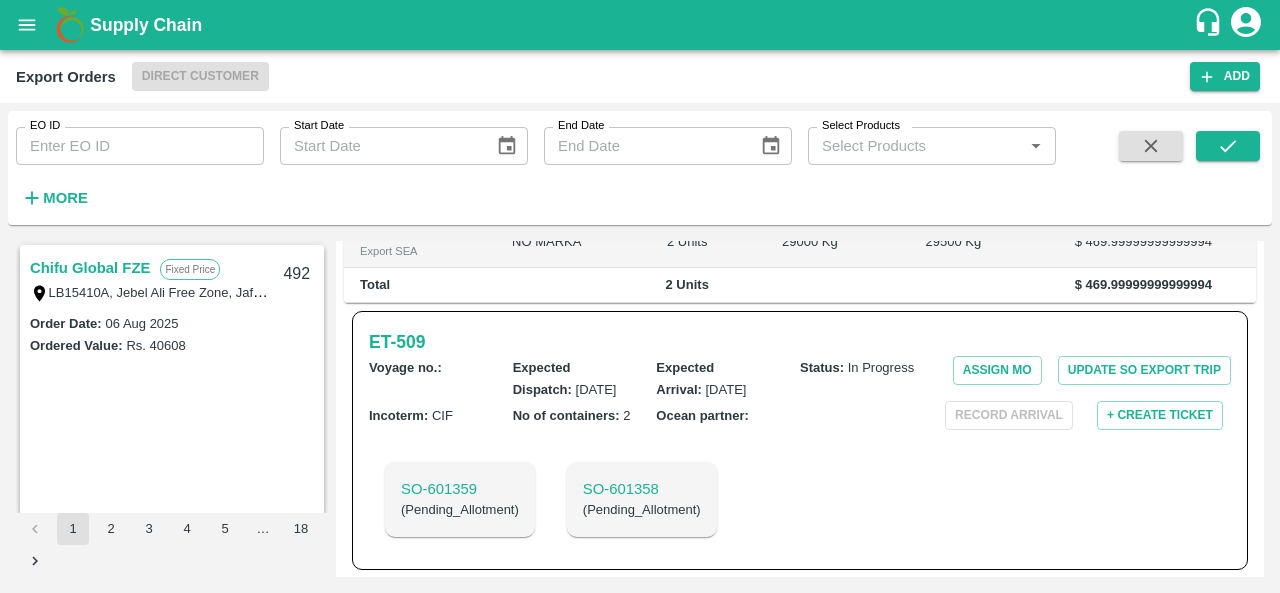 scroll, scrollTop: 0, scrollLeft: 0, axis: both 